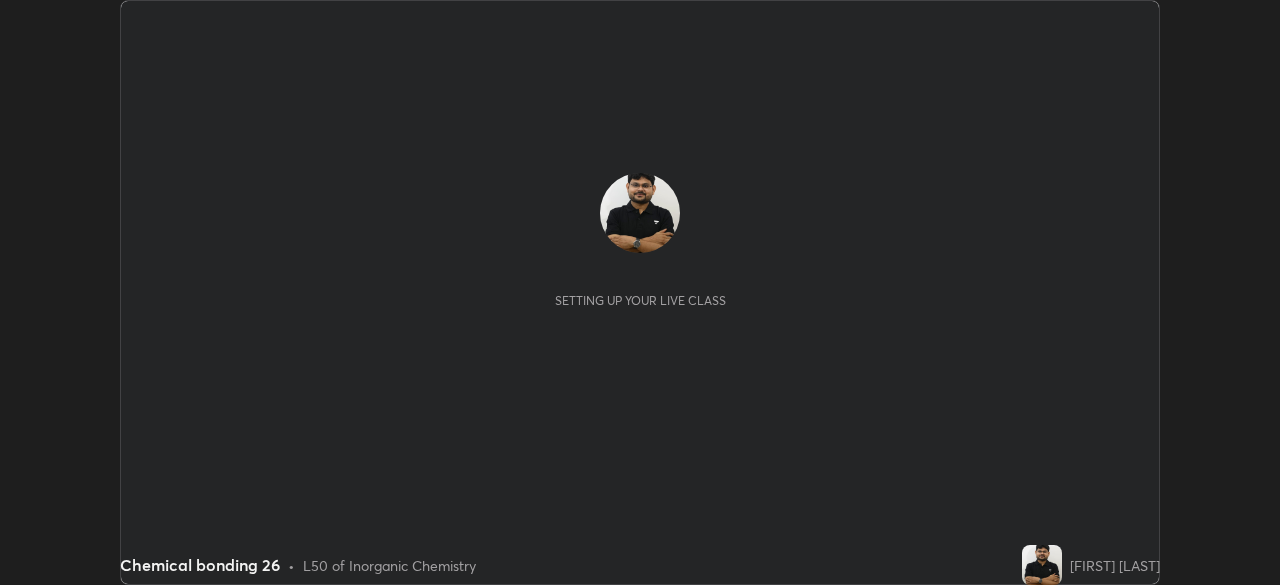 scroll, scrollTop: 0, scrollLeft: 0, axis: both 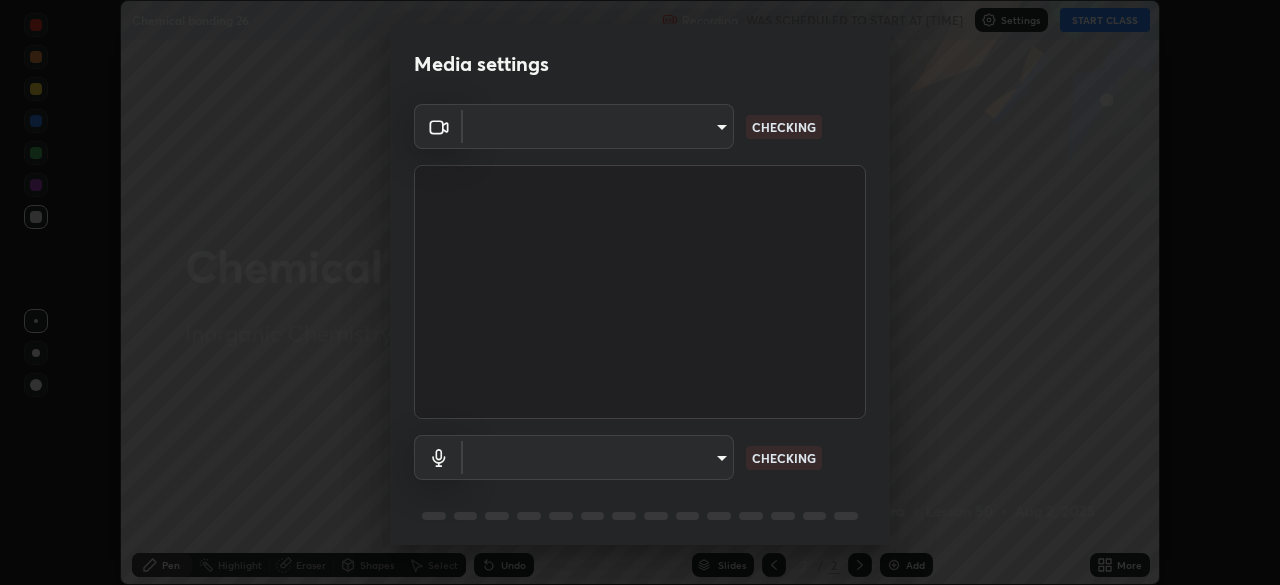 click on "Erase all Chemical bonding 26 Recording WAS SCHEDULED TO START AT  [TIME] Settings START CLASS Setting up your live class Chemical bonding 26 • L50 of Inorganic Chemistry [FIRST] [LAST] Pen Highlight Eraser Shapes Select Undo Slides 2 / 2 Add More No doubts shared Encourage your learners to ask a doubt for better clarity Report an issue Reason for reporting Buffering Chat not working Audio - Video sync issue Educator video quality low ​ Attach an image Report Media settings ​ CHECKING ​ CHECKING 1 / 5 Next" at bounding box center (640, 292) 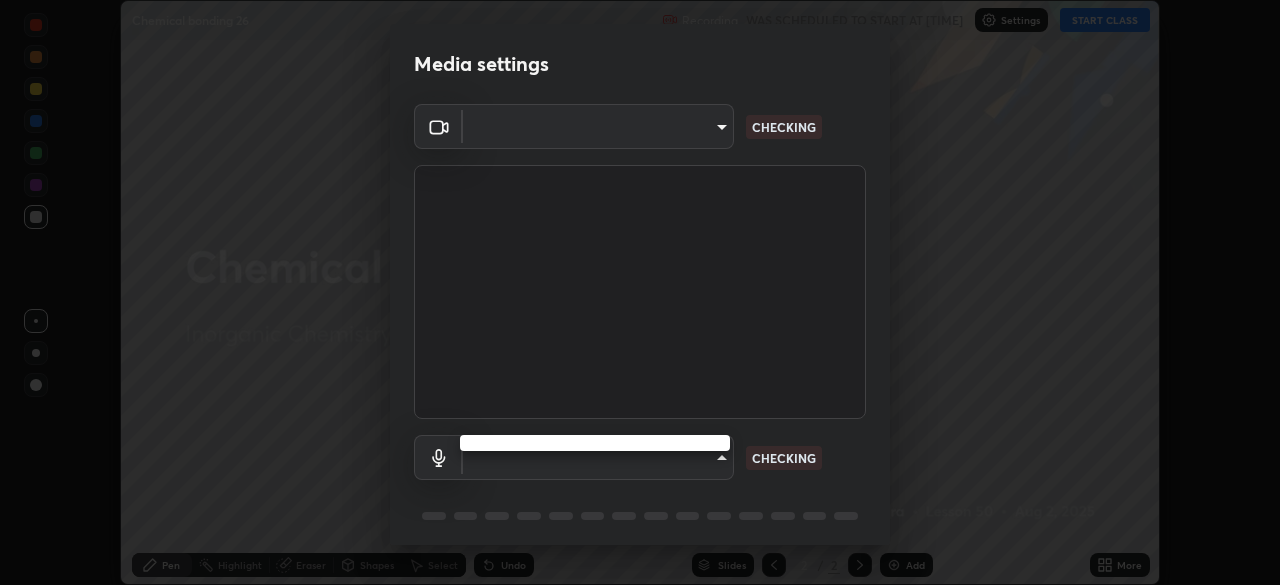 type on "495e9aafafa99ab02b2630cd73316b4ffac4e6b0a44c495734db4bb24564e739" 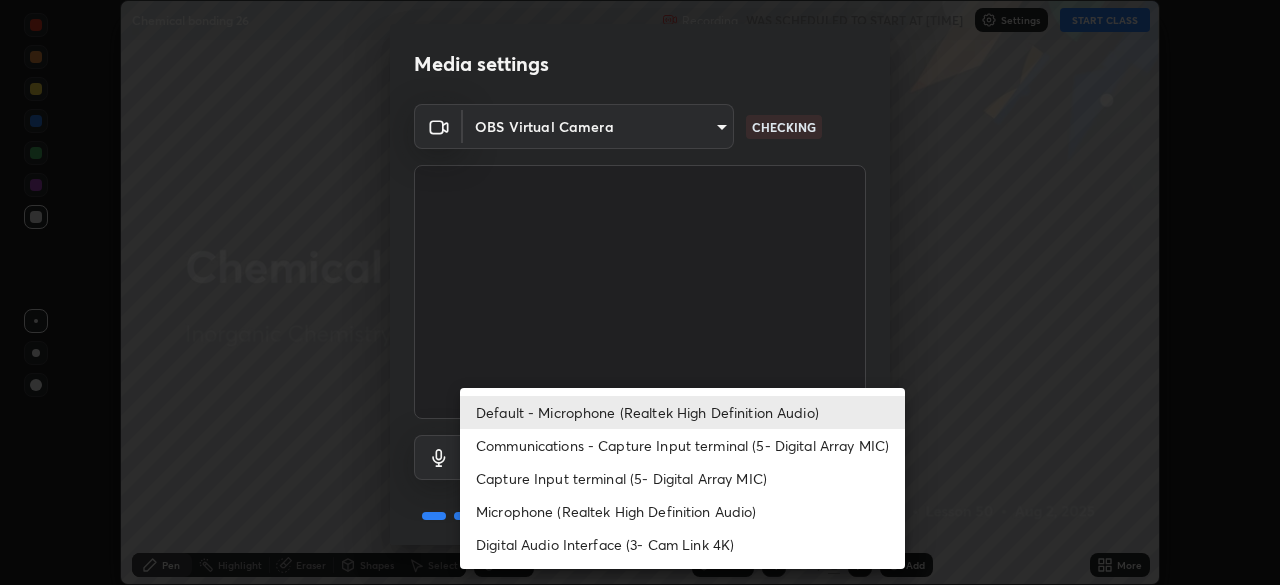 click on "Microphone (Realtek High Definition Audio)" at bounding box center (682, 511) 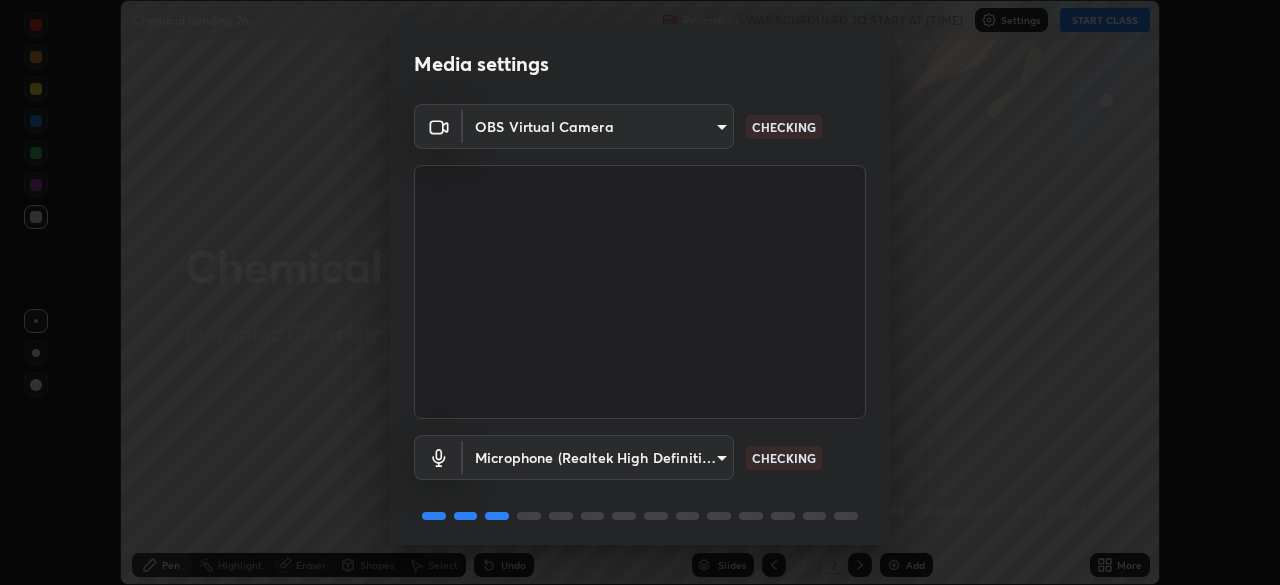scroll, scrollTop: 71, scrollLeft: 0, axis: vertical 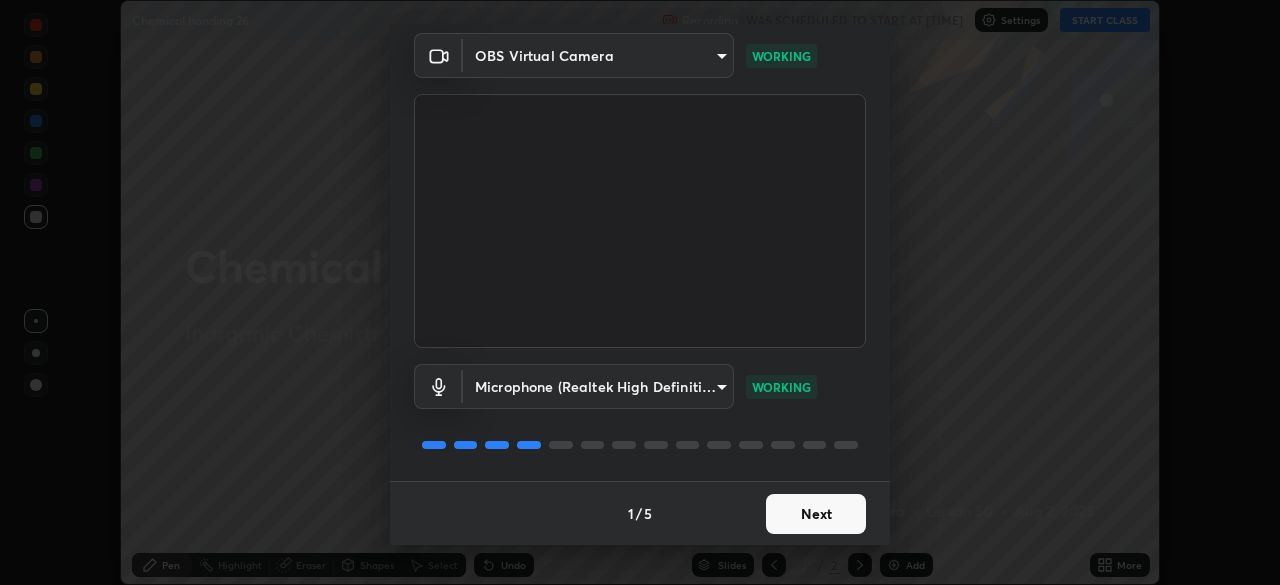 click on "Next" at bounding box center [816, 514] 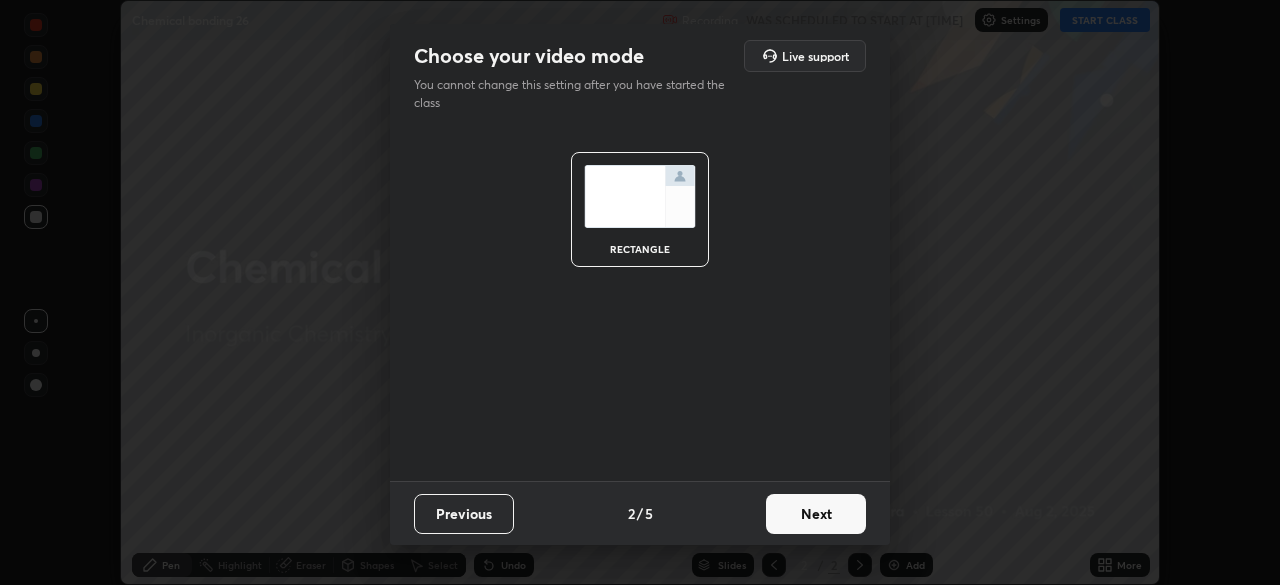 scroll, scrollTop: 0, scrollLeft: 0, axis: both 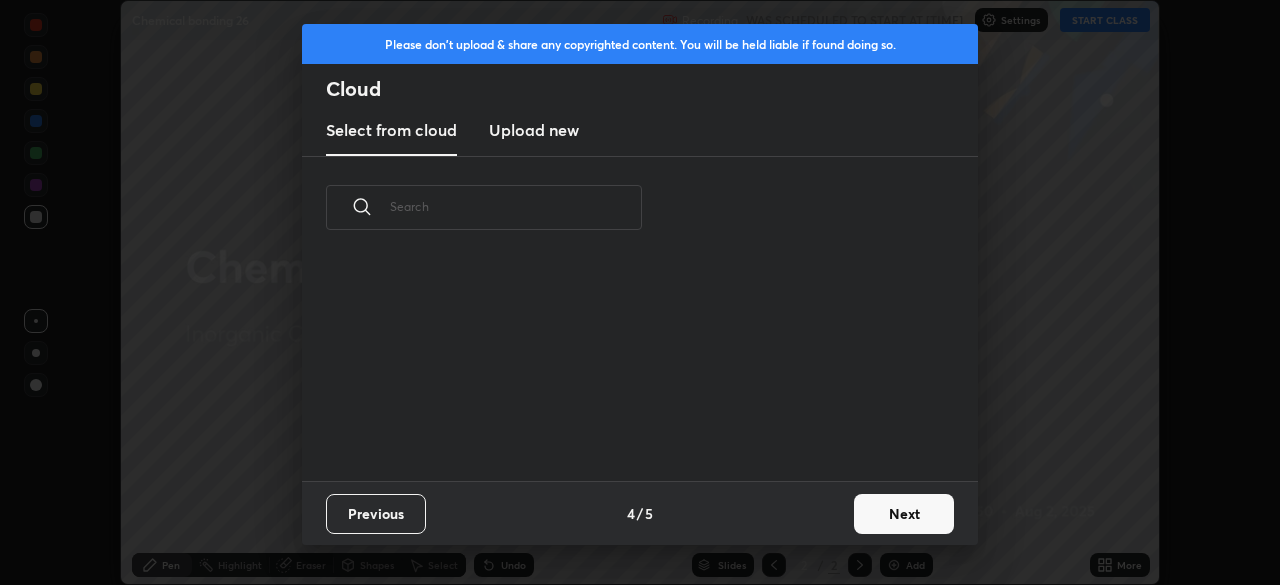 click on "Next" at bounding box center (904, 514) 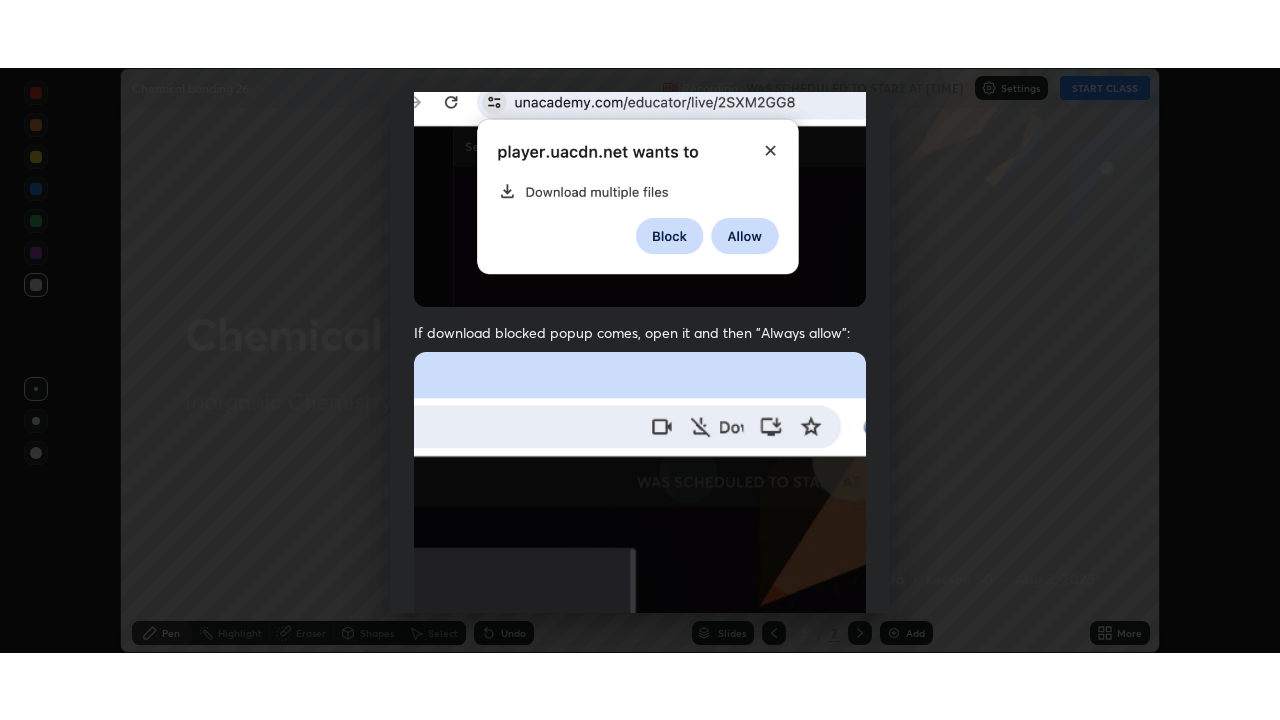 scroll, scrollTop: 479, scrollLeft: 0, axis: vertical 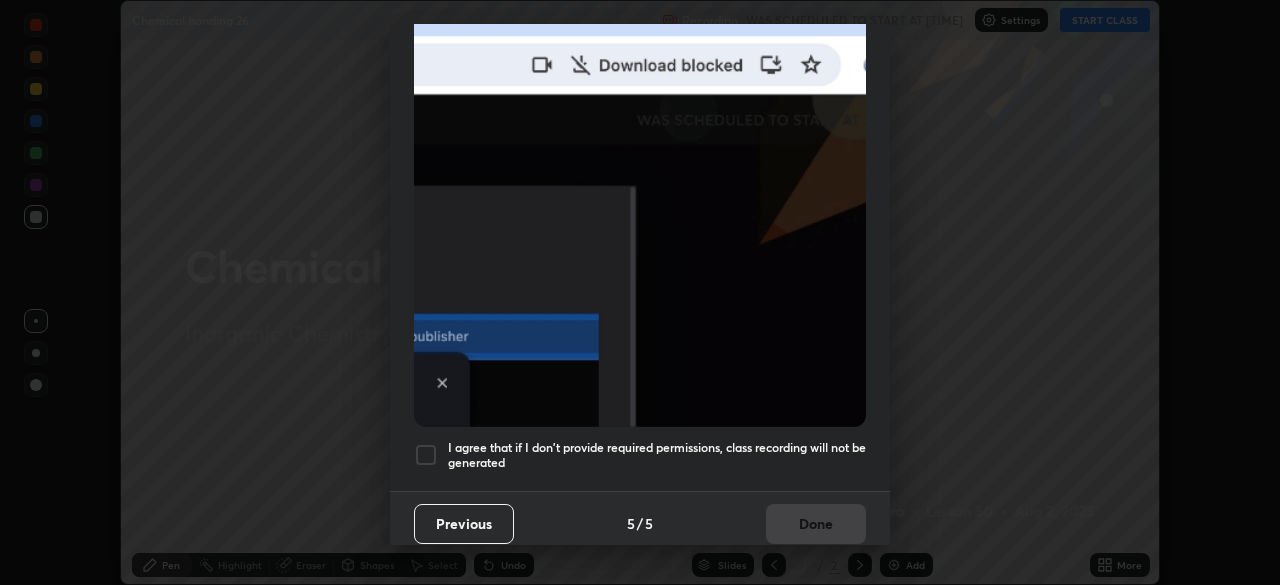 click on "I agree that if I don't provide required permissions, class recording will not be generated" at bounding box center (657, 455) 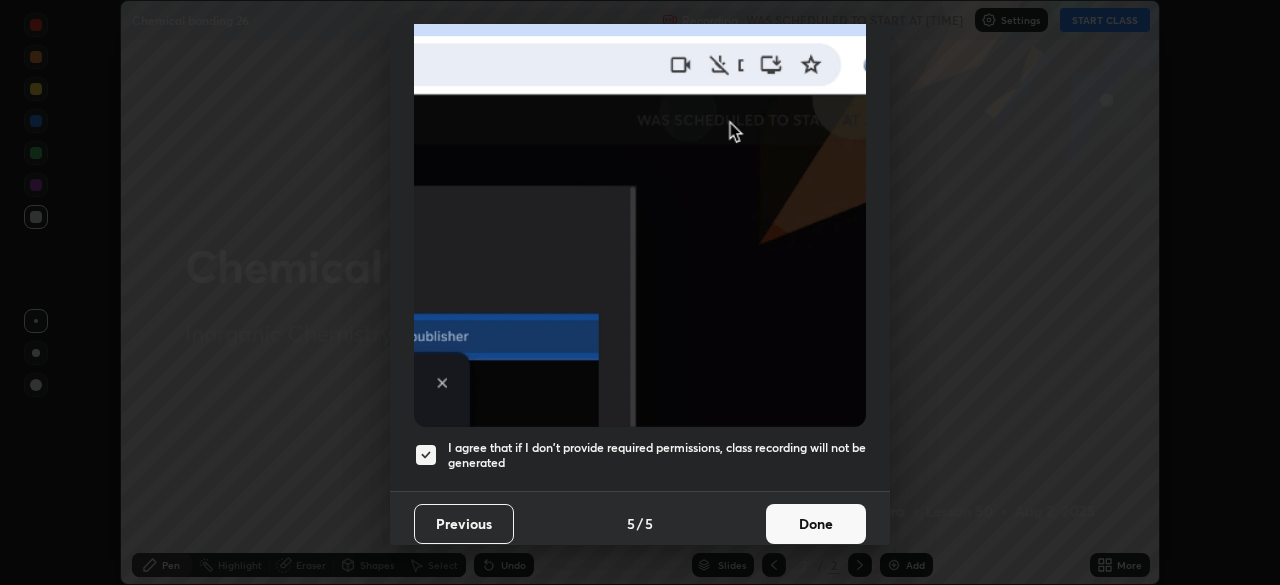 click on "Done" at bounding box center (816, 524) 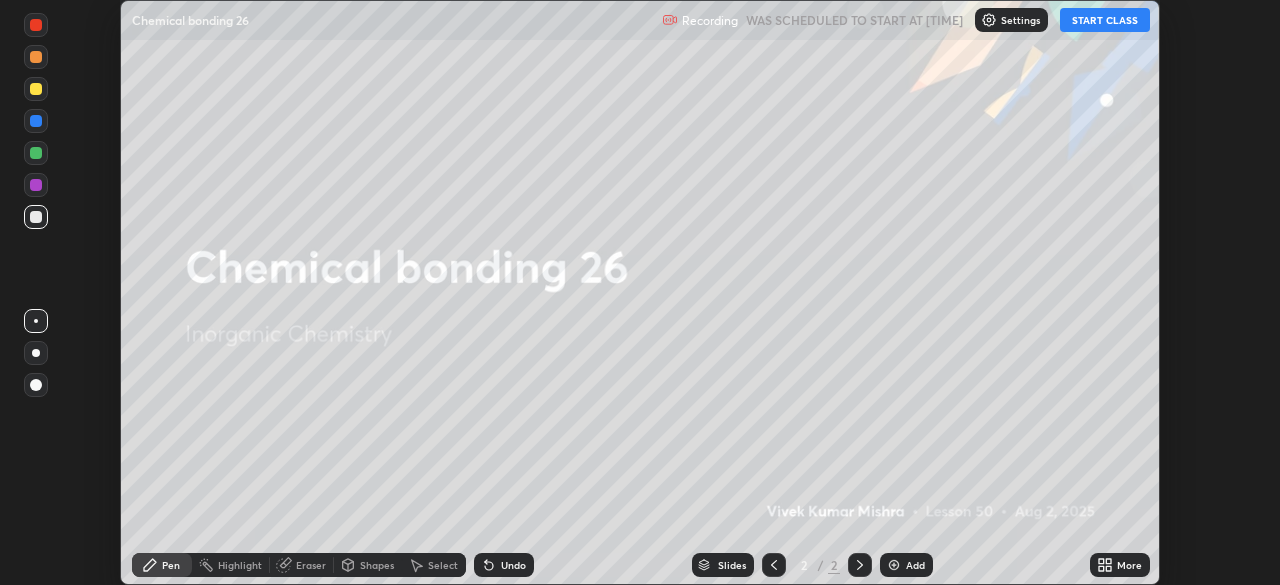 click on "START CLASS" at bounding box center (1105, 20) 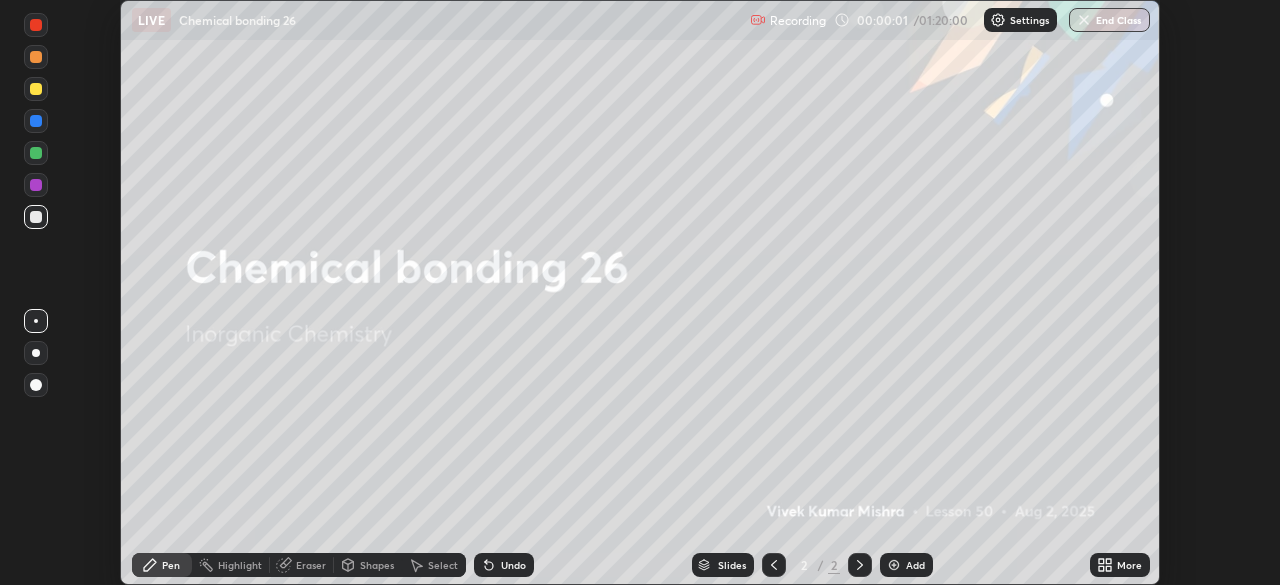click on "More" at bounding box center (1120, 565) 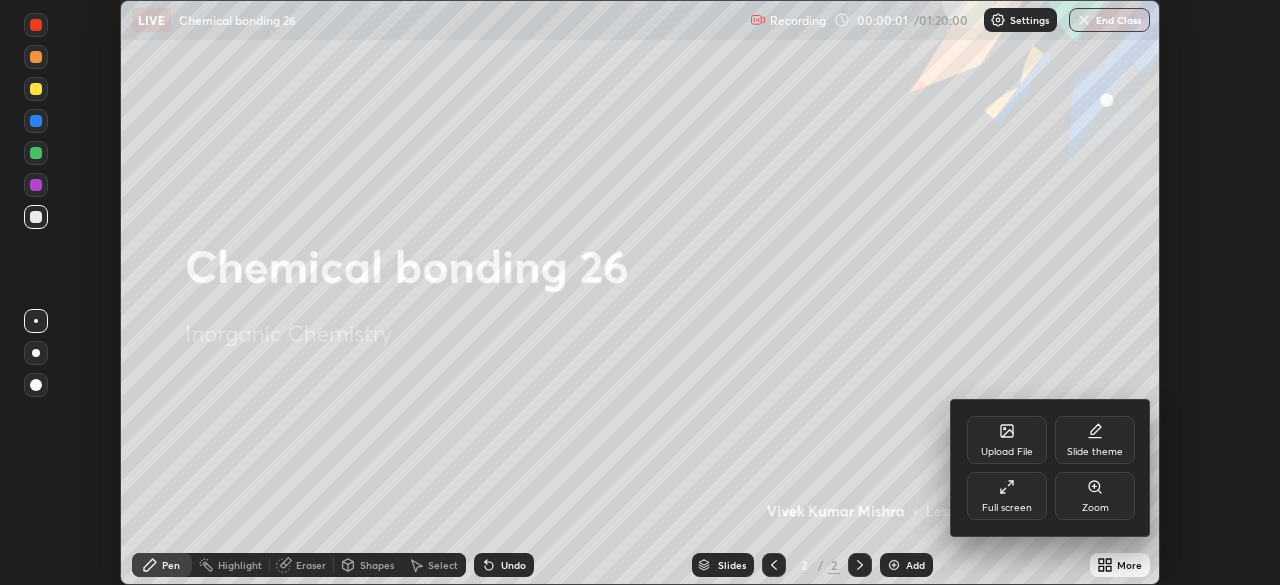 click on "Slide theme" at bounding box center [1095, 440] 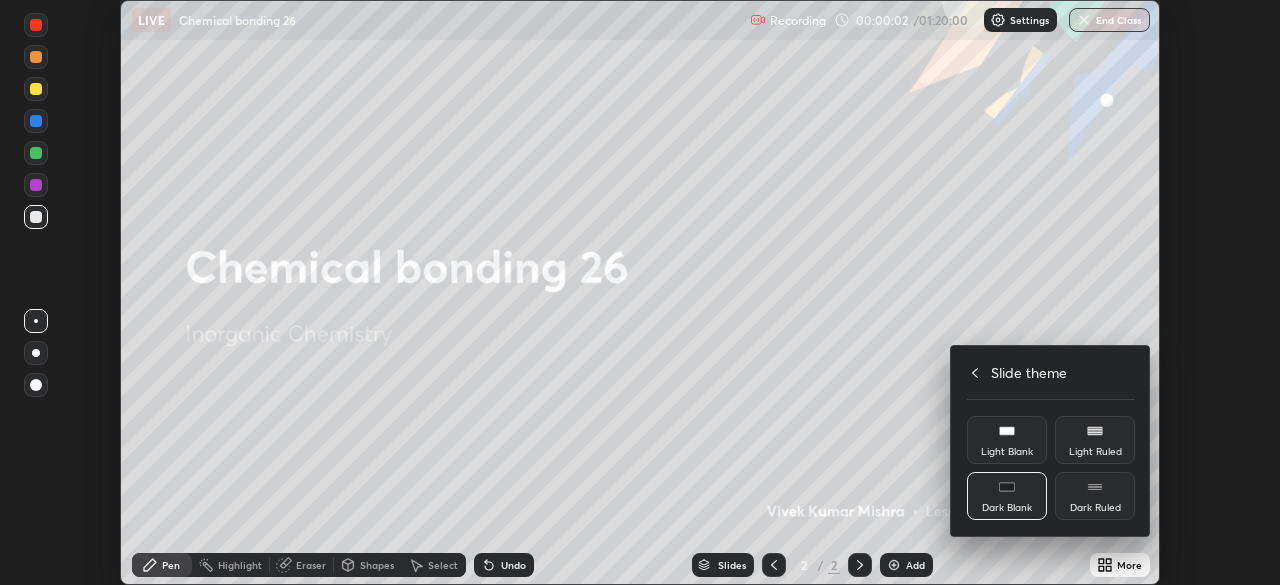 click on "Dark Ruled" at bounding box center [1095, 496] 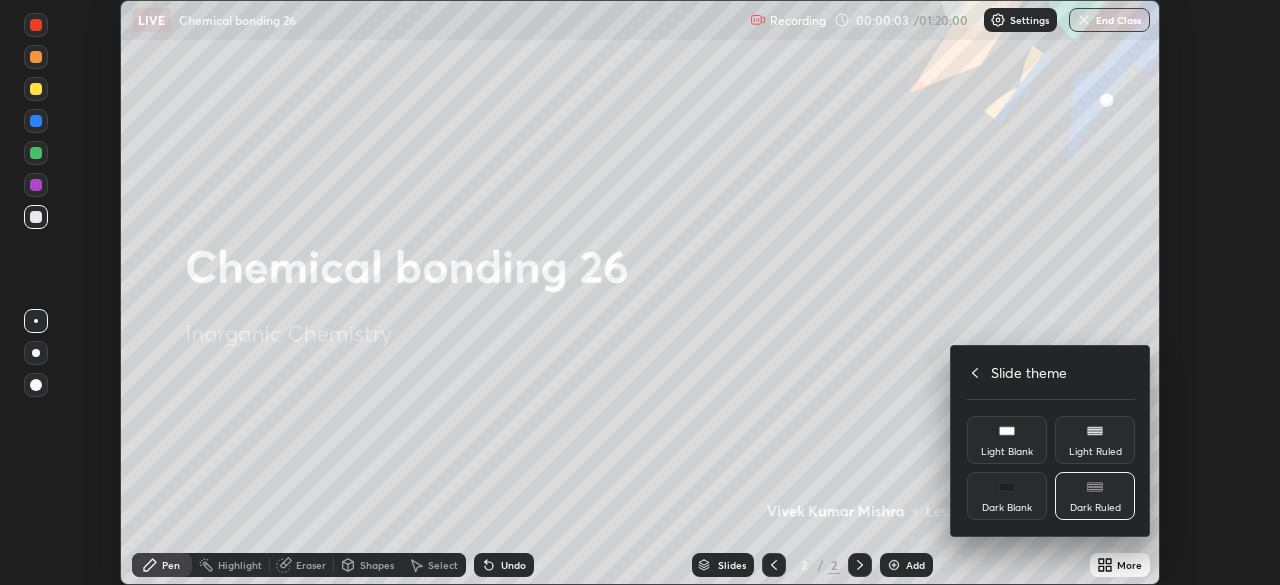 click 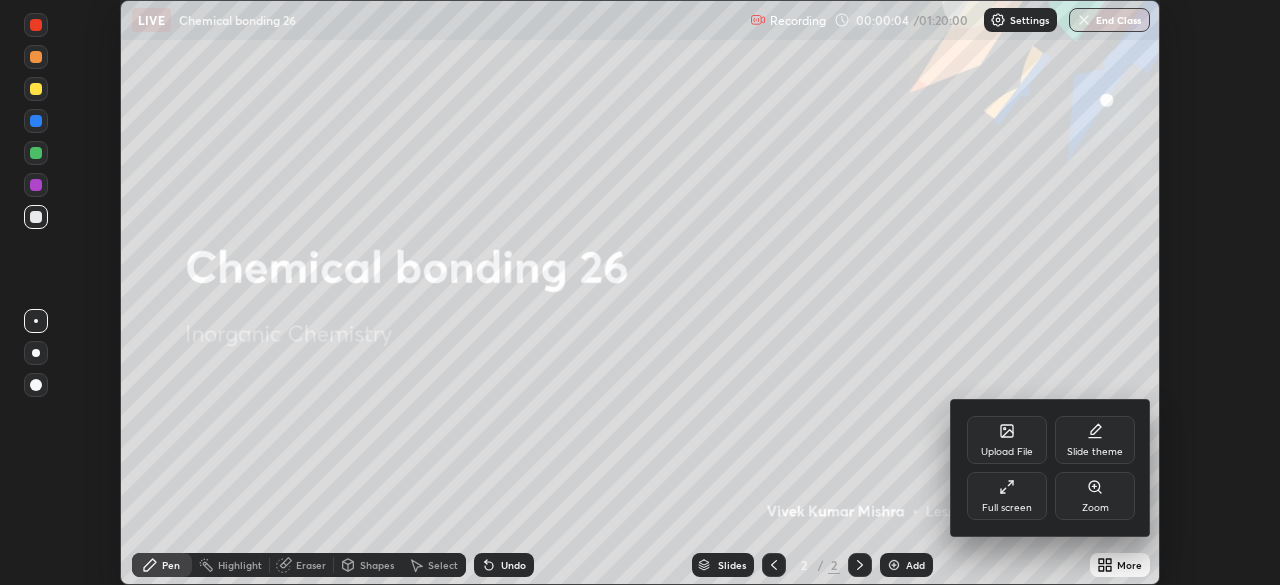 click at bounding box center [640, 292] 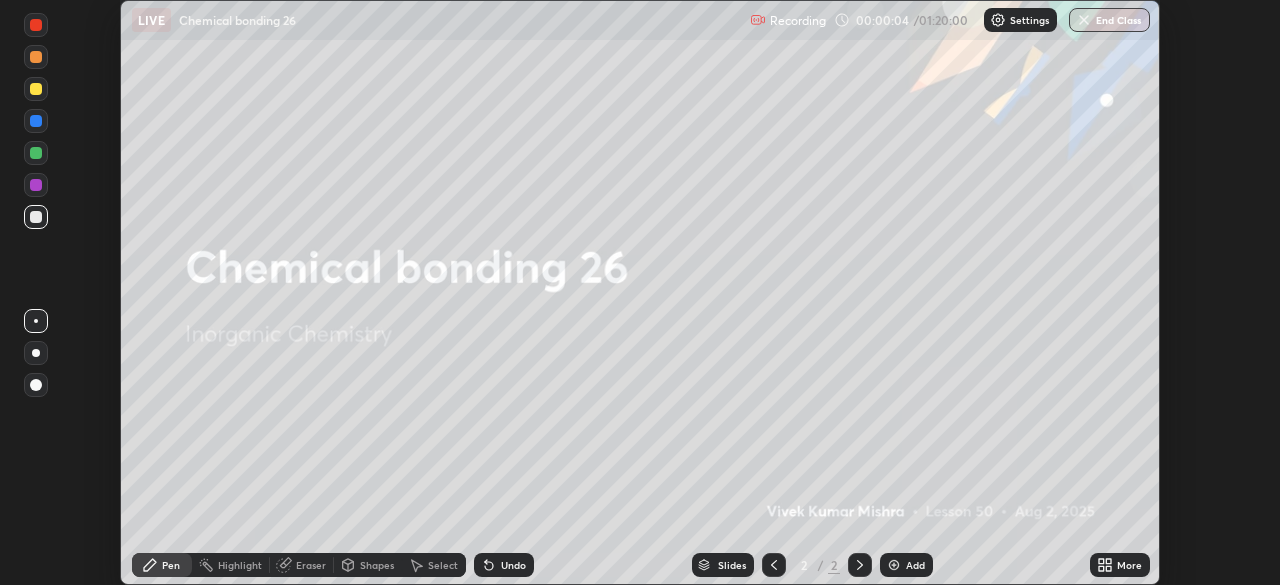 click on "More" at bounding box center [1129, 565] 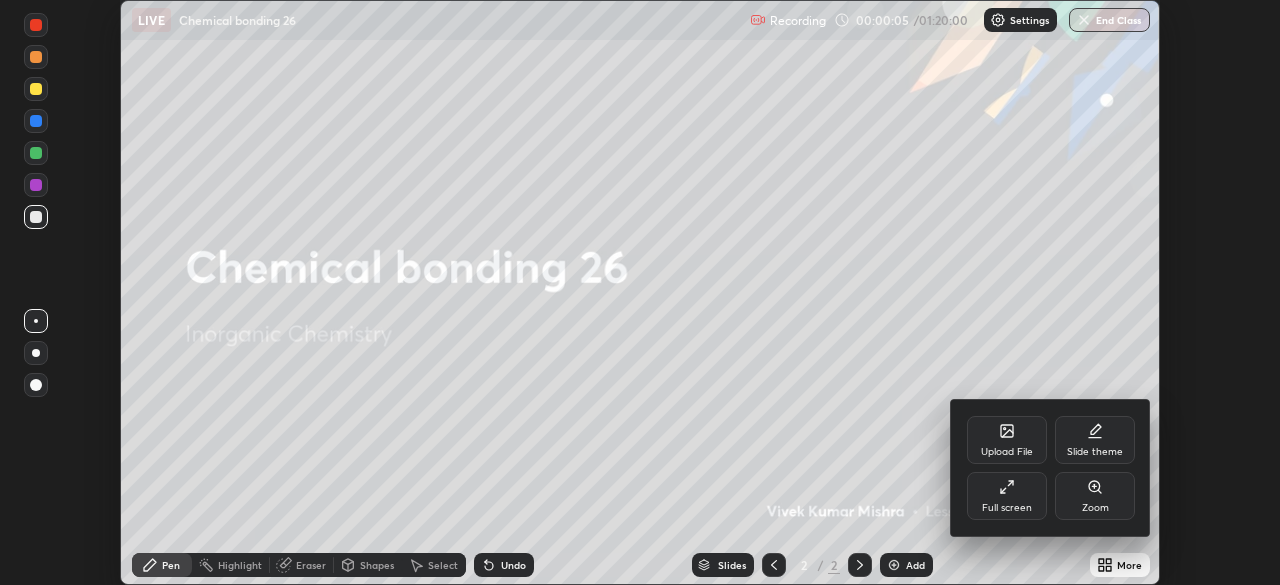 click on "Full screen" at bounding box center [1007, 496] 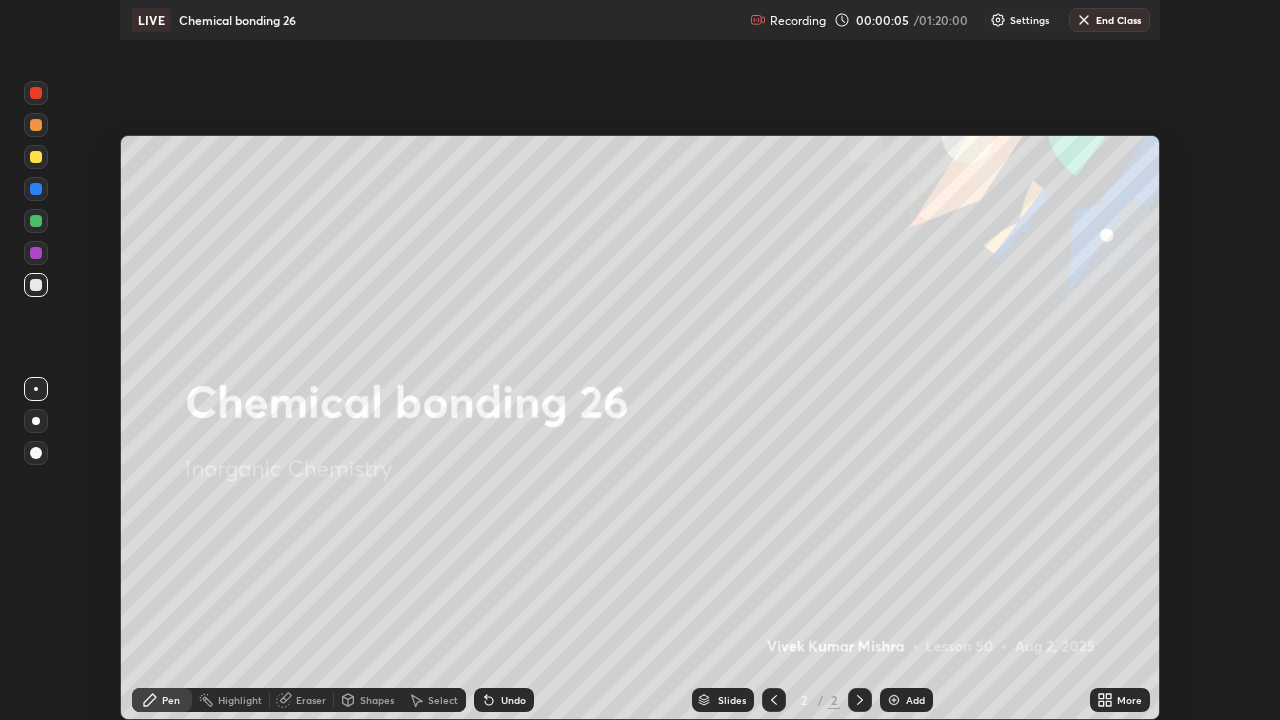 scroll, scrollTop: 99280, scrollLeft: 98720, axis: both 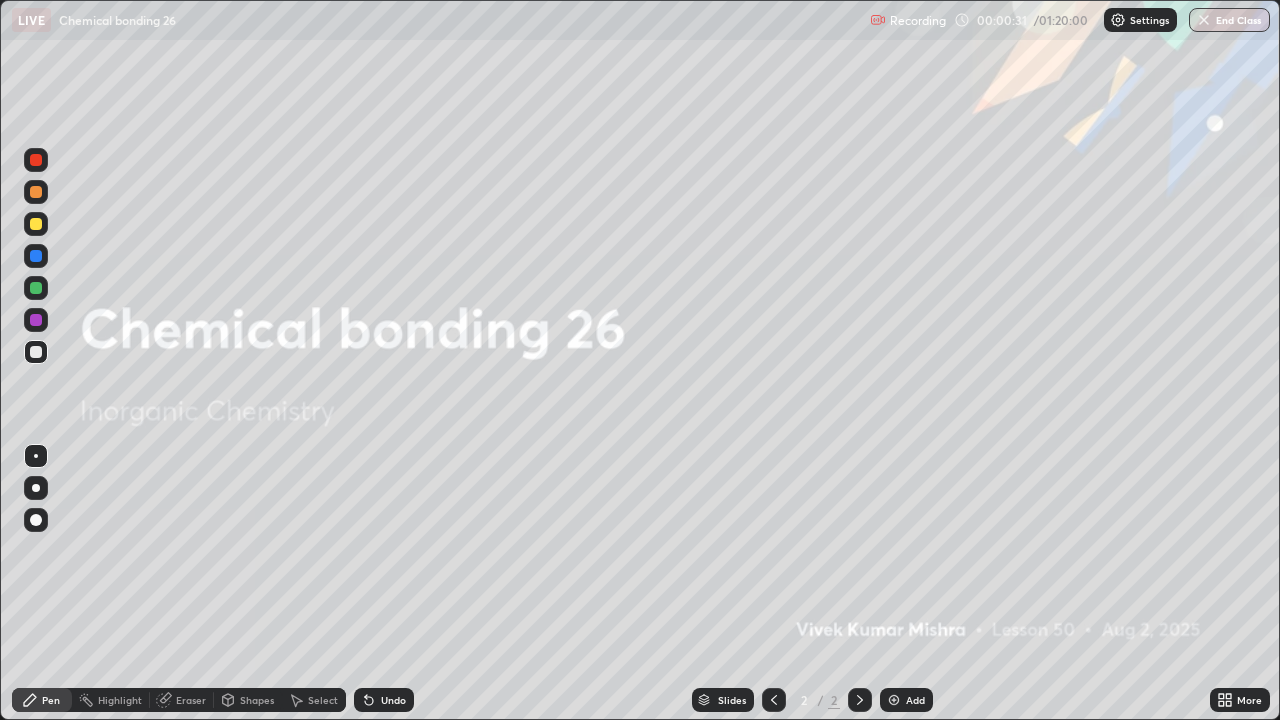 click on "More" at bounding box center (1249, 700) 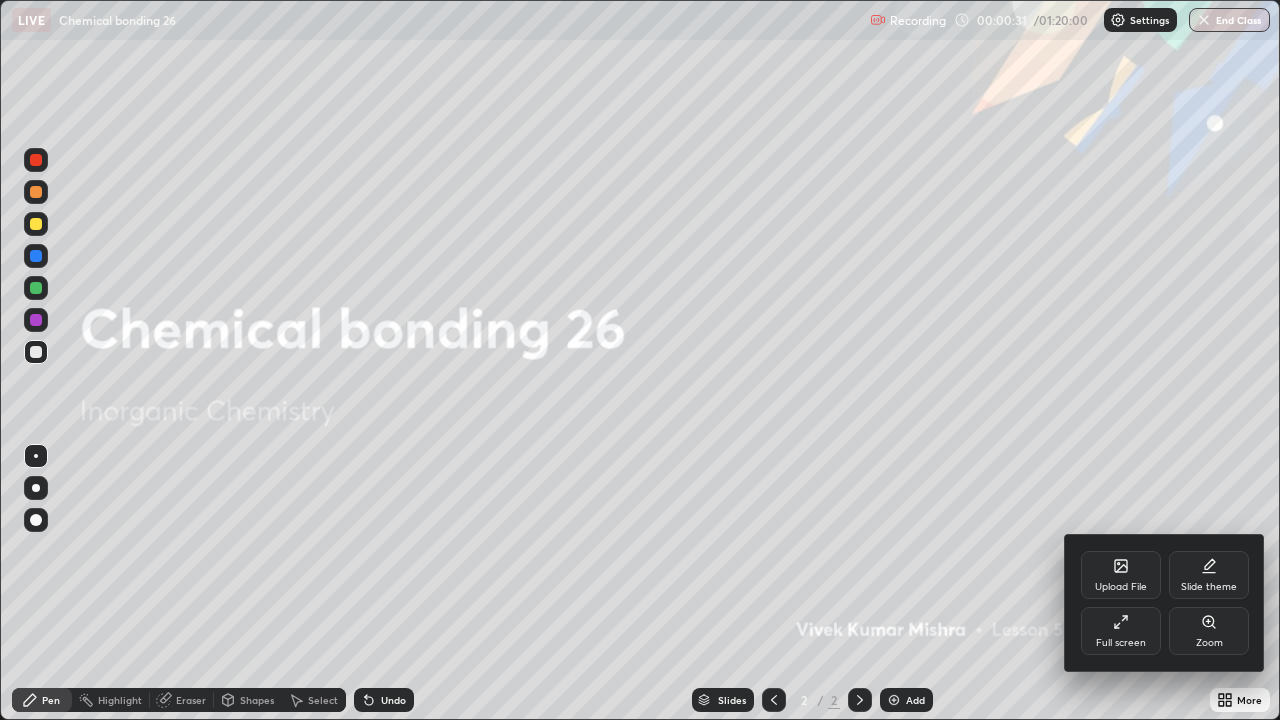 click on "Slide theme" at bounding box center [1209, 575] 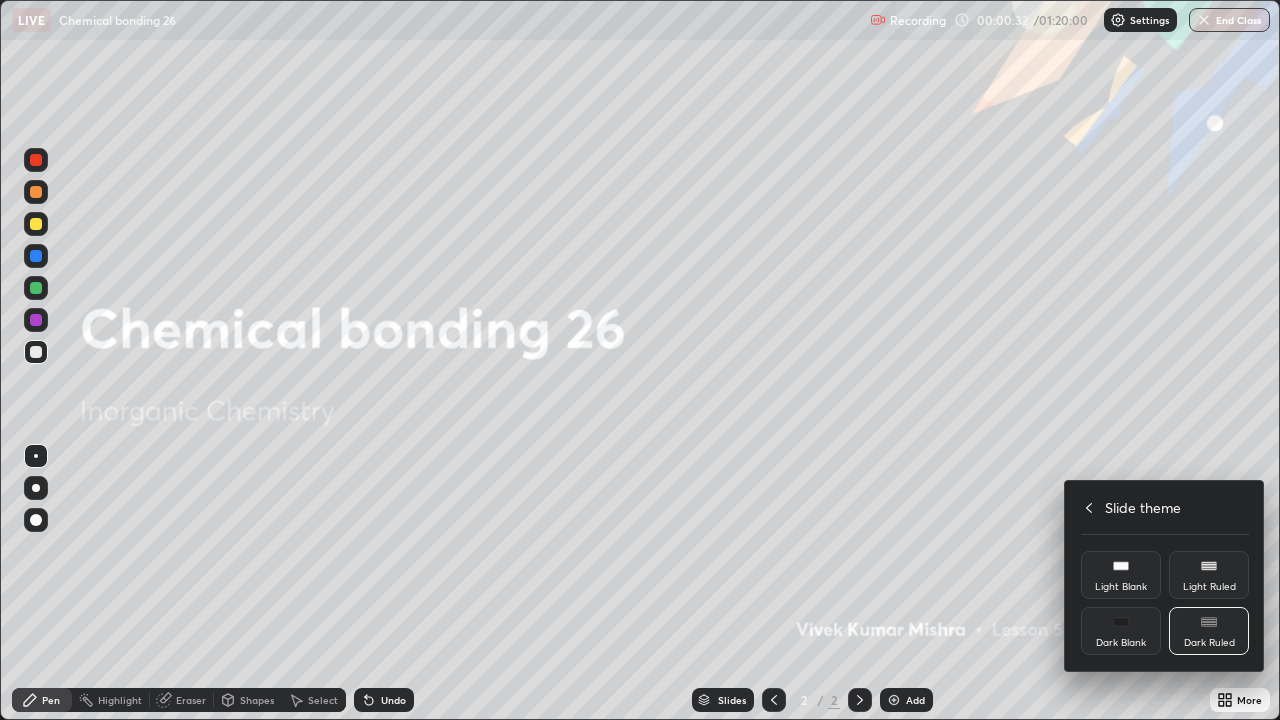 click 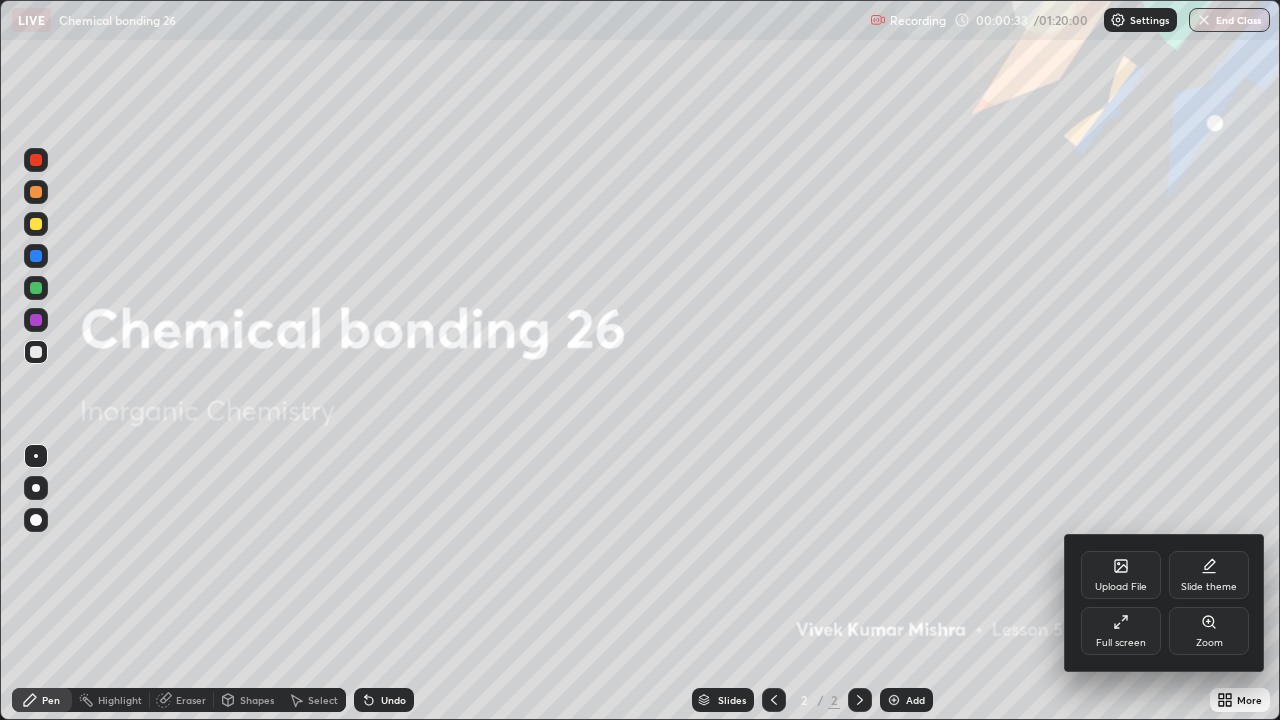 click at bounding box center (640, 360) 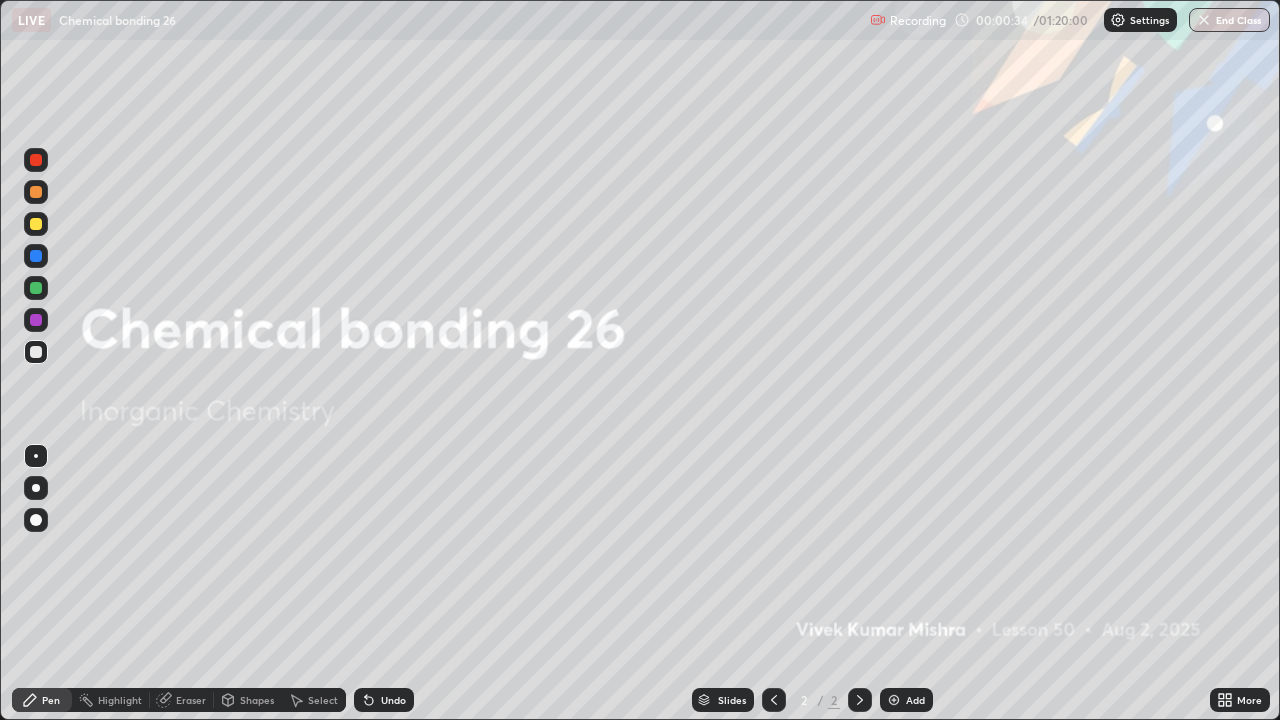 click on "Add" at bounding box center (915, 700) 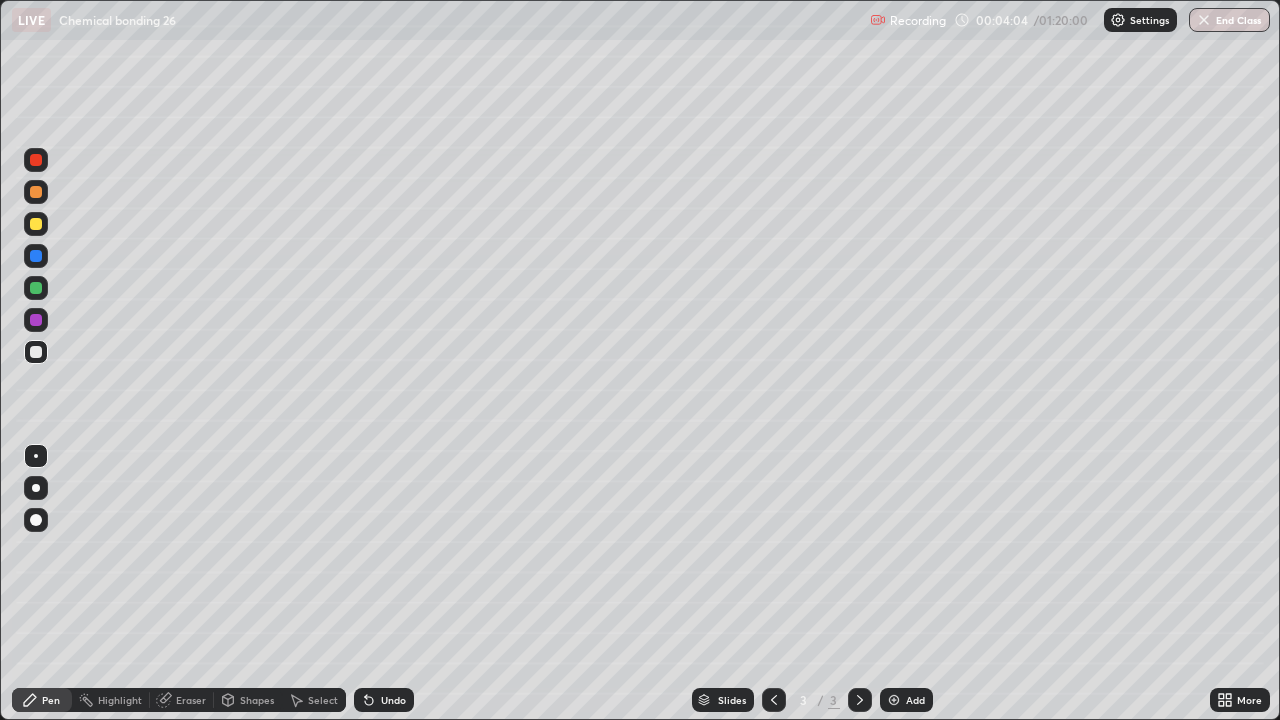 click on "Select" at bounding box center [323, 700] 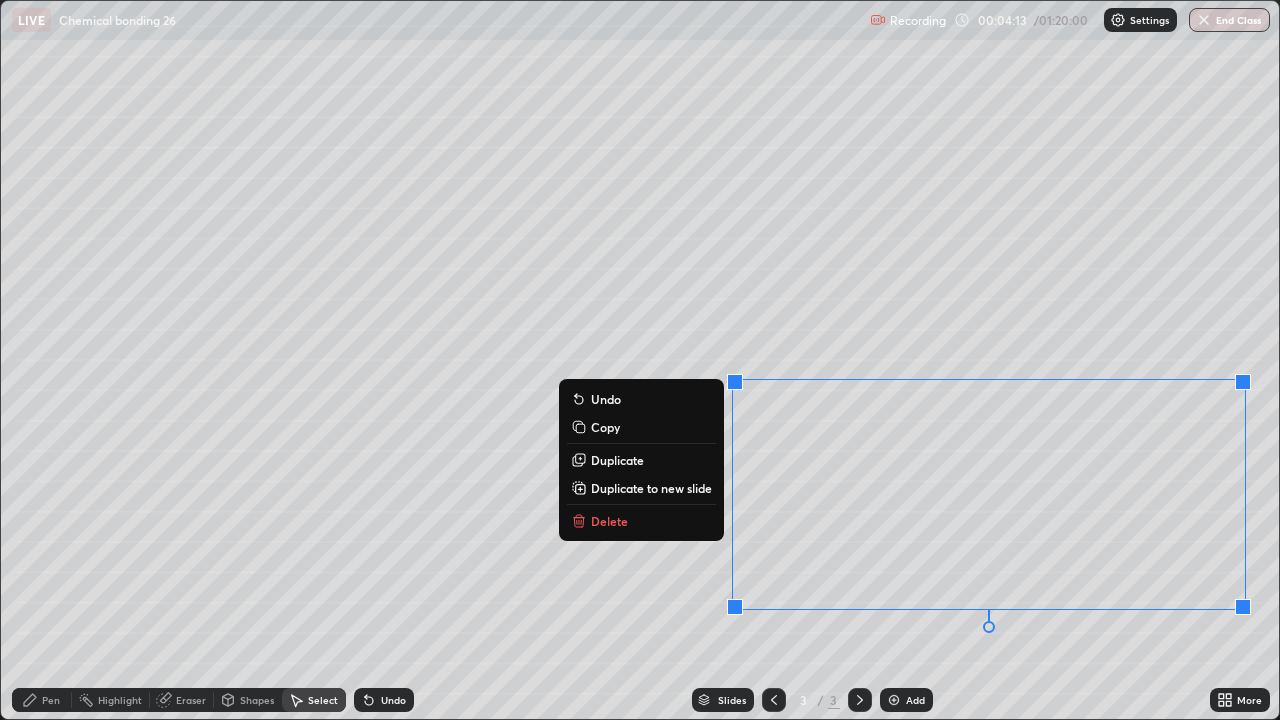 click on "0 ° Undo Copy Duplicate Duplicate to new slide Delete" at bounding box center [640, 360] 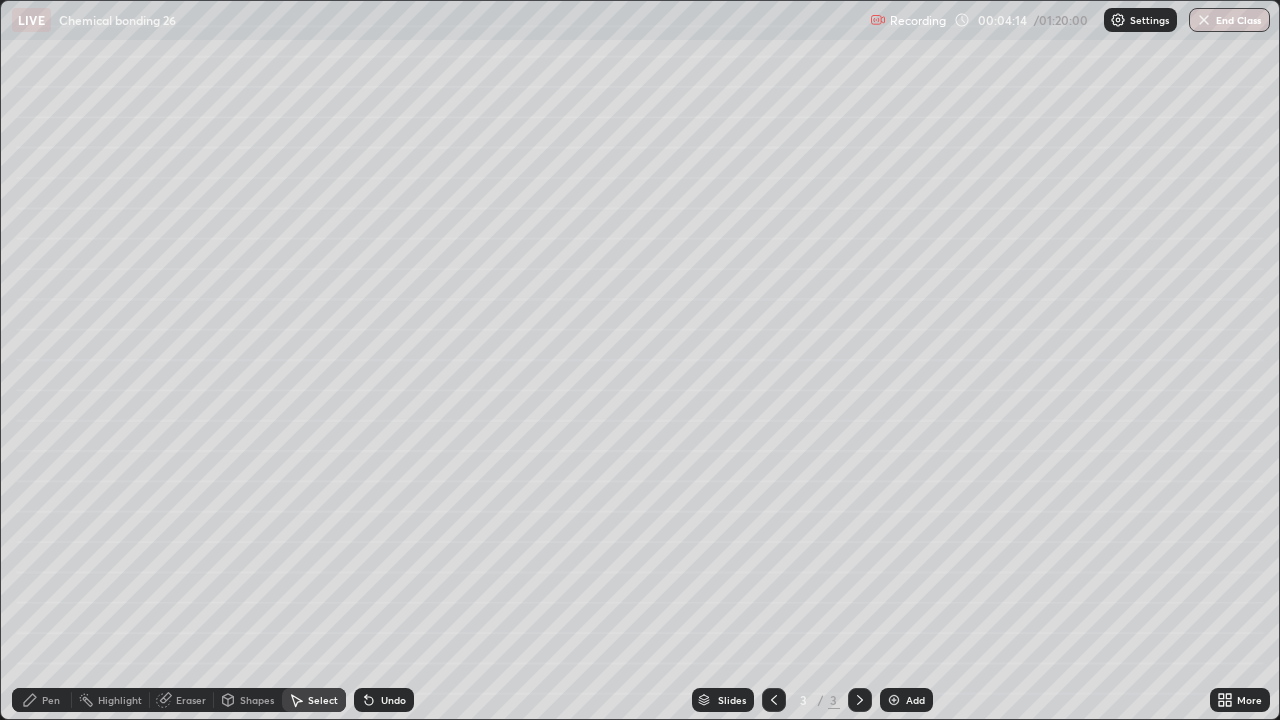 click on "Pen" at bounding box center (51, 700) 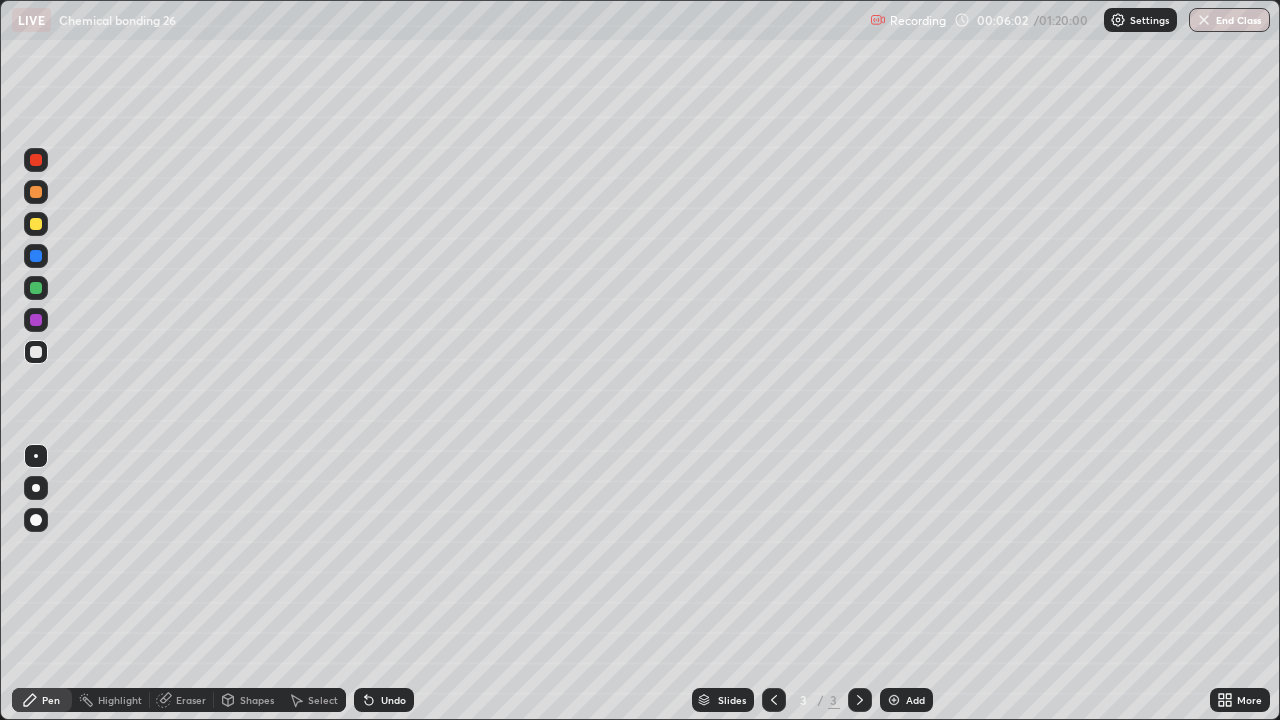 click on "More" at bounding box center (1249, 700) 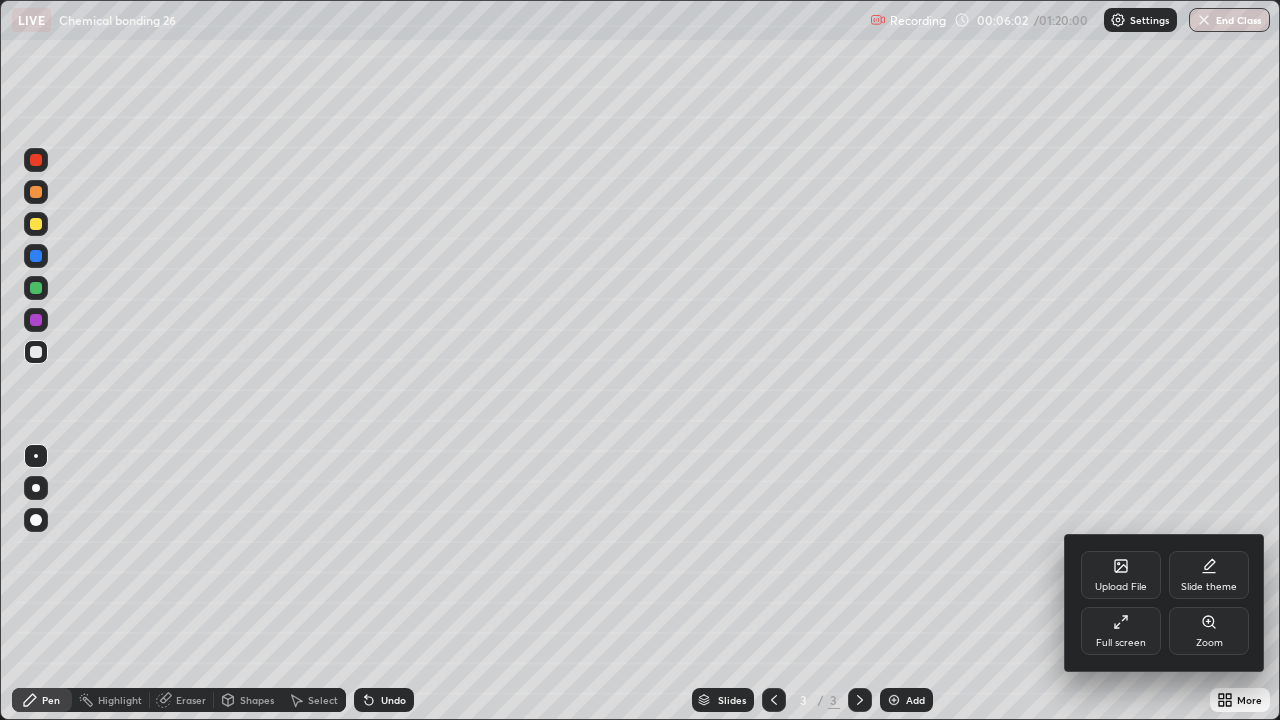 click on "Zoom" at bounding box center [1209, 631] 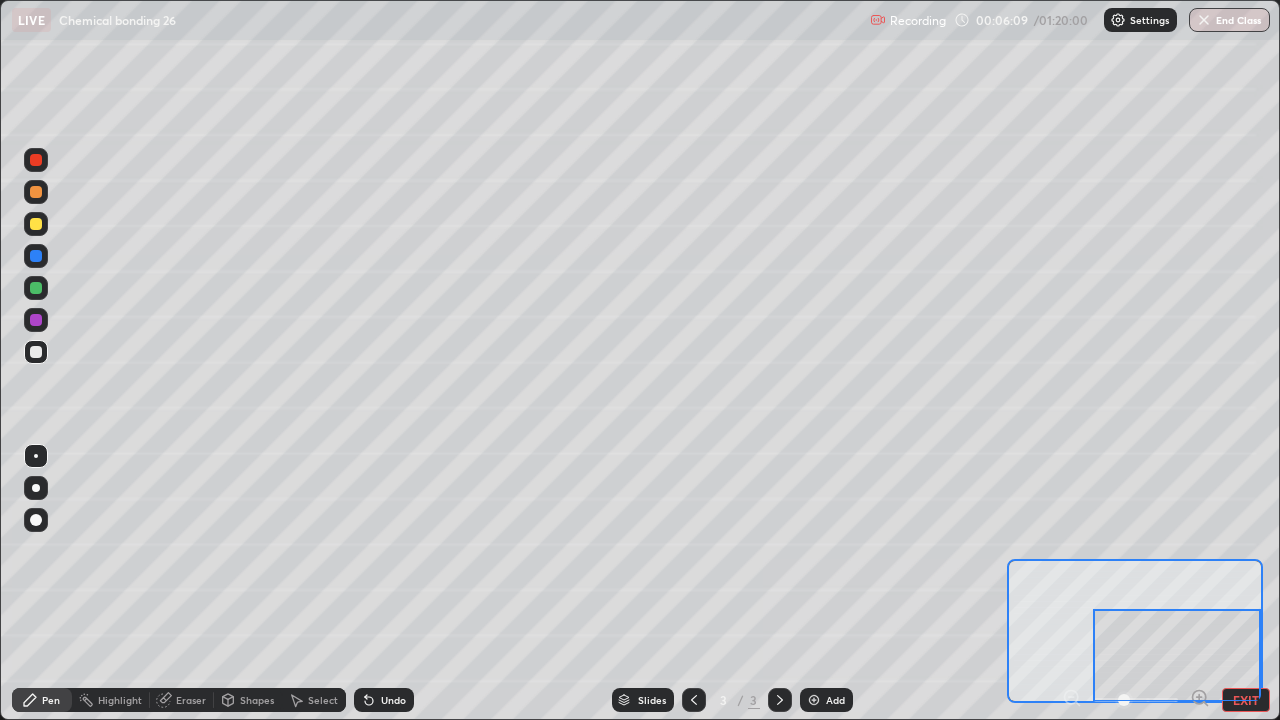 click on "Select" at bounding box center (323, 700) 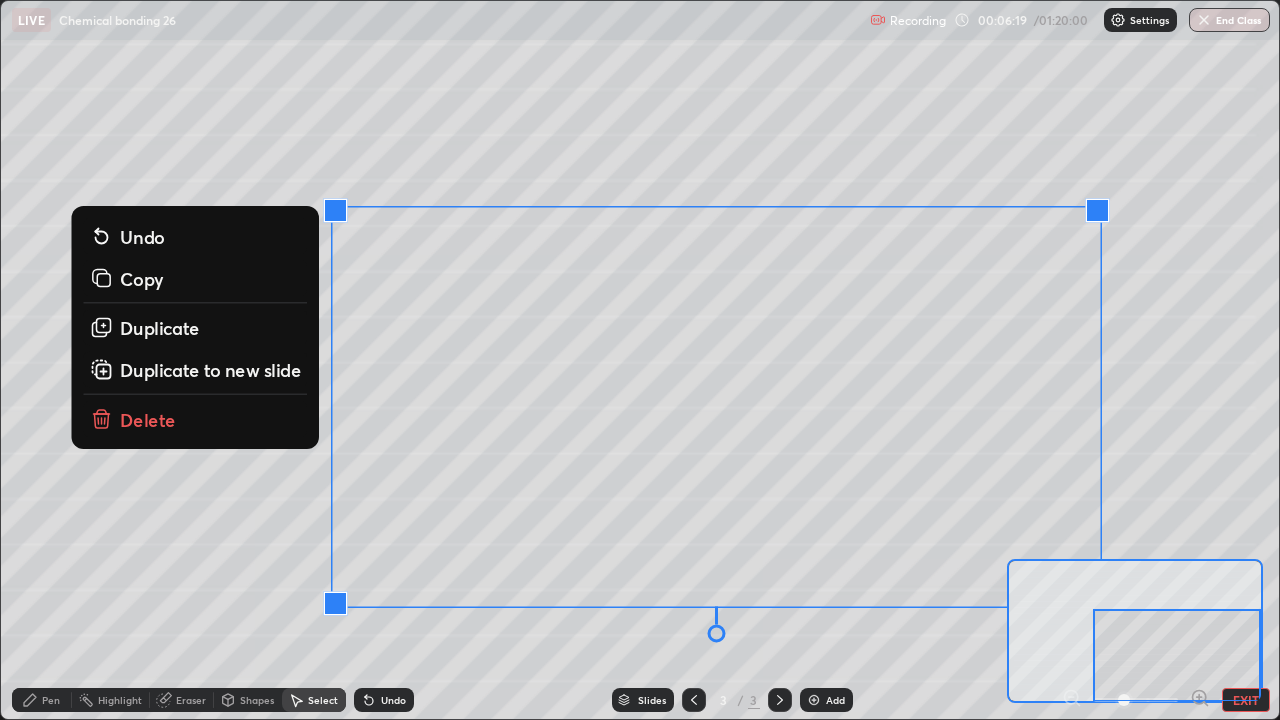 click on "0 ° Undo Copy Duplicate Duplicate to new slide Delete" at bounding box center [320, 180] 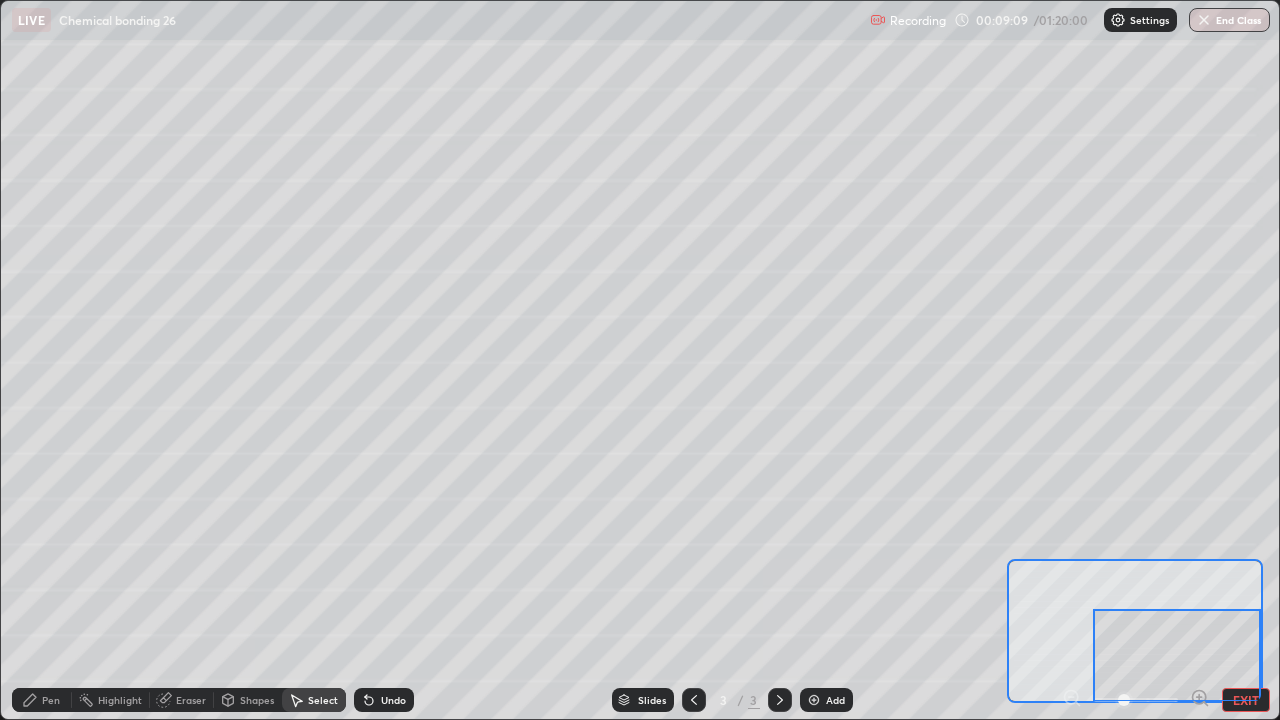click at bounding box center [1177, 655] 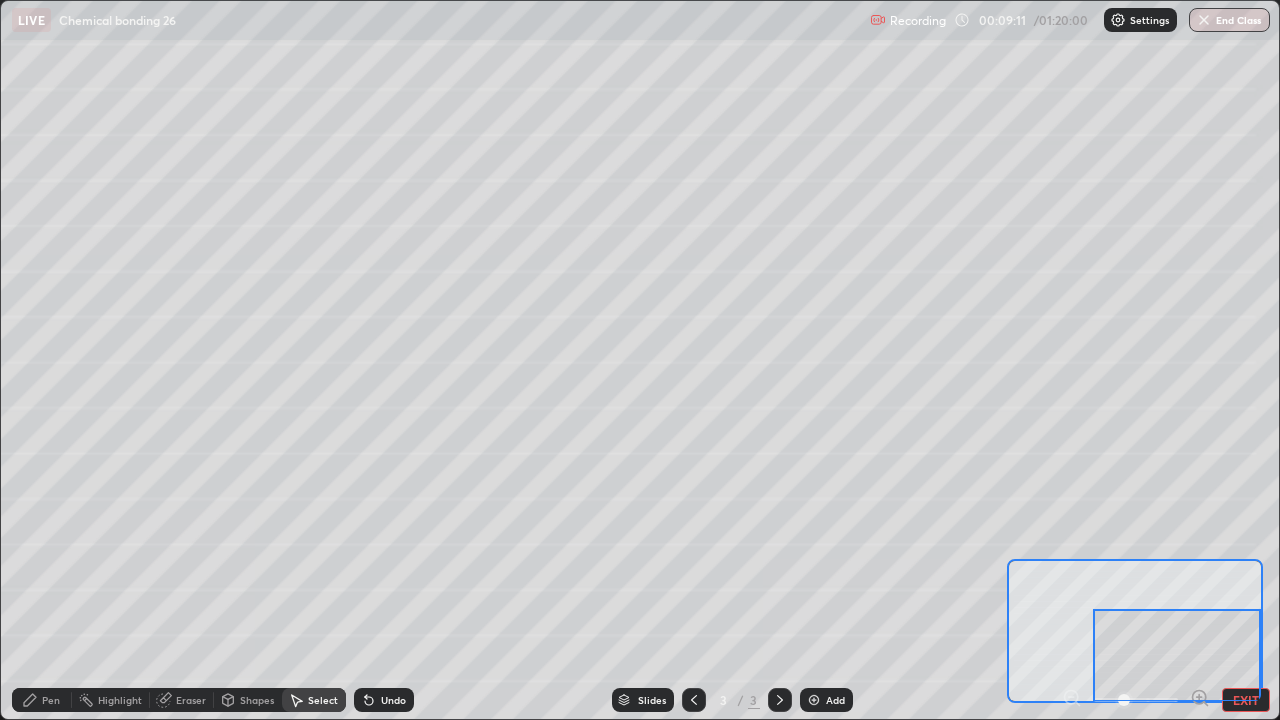 click on "EXIT" at bounding box center [1246, 700] 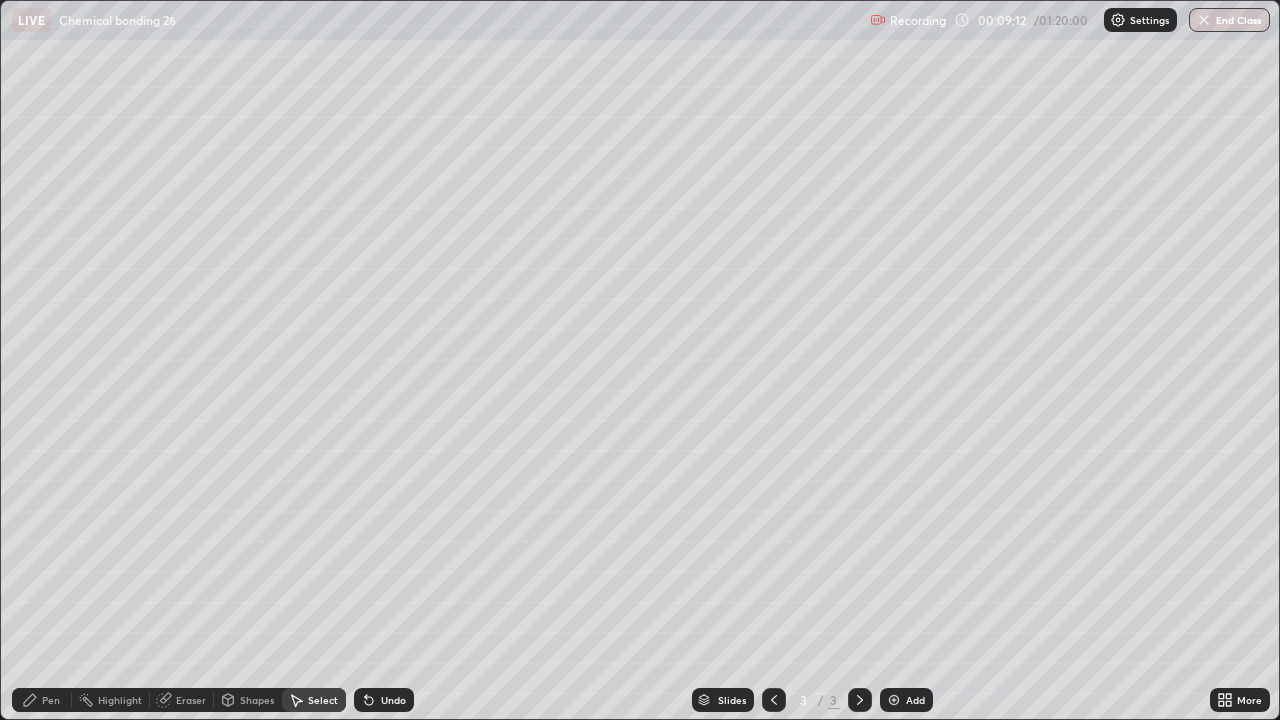 click on "Add" at bounding box center [915, 700] 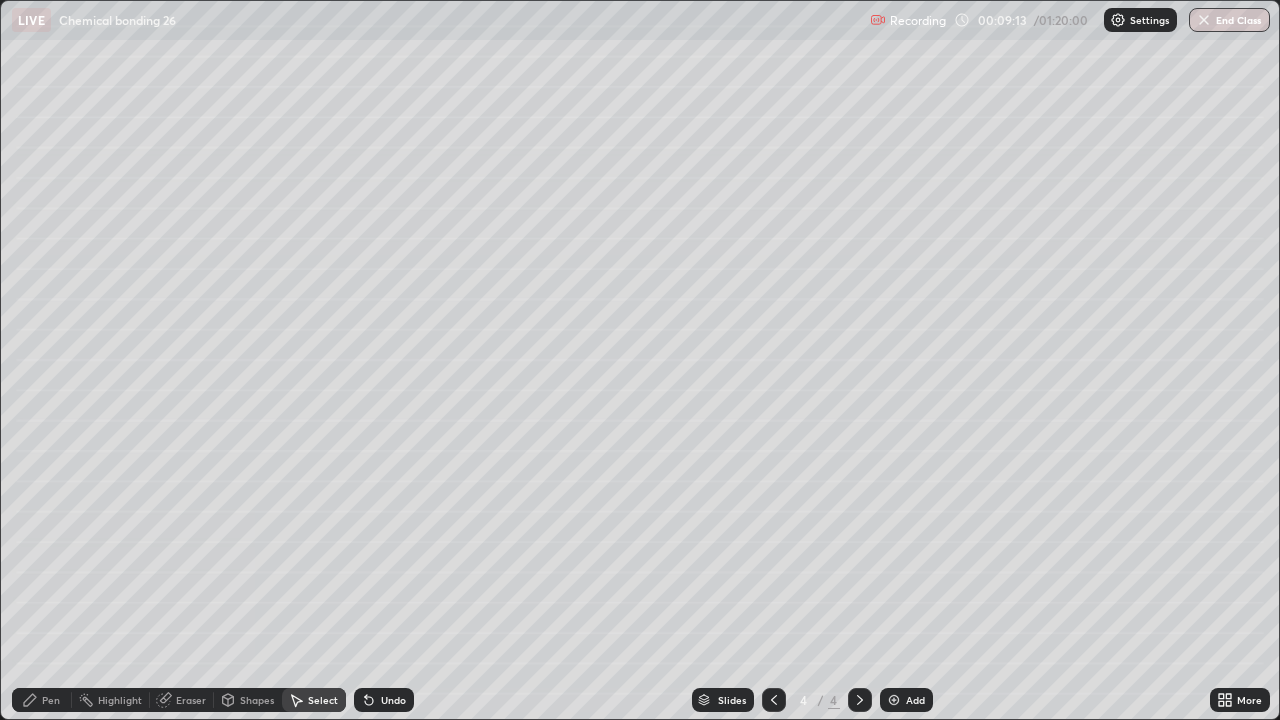 click 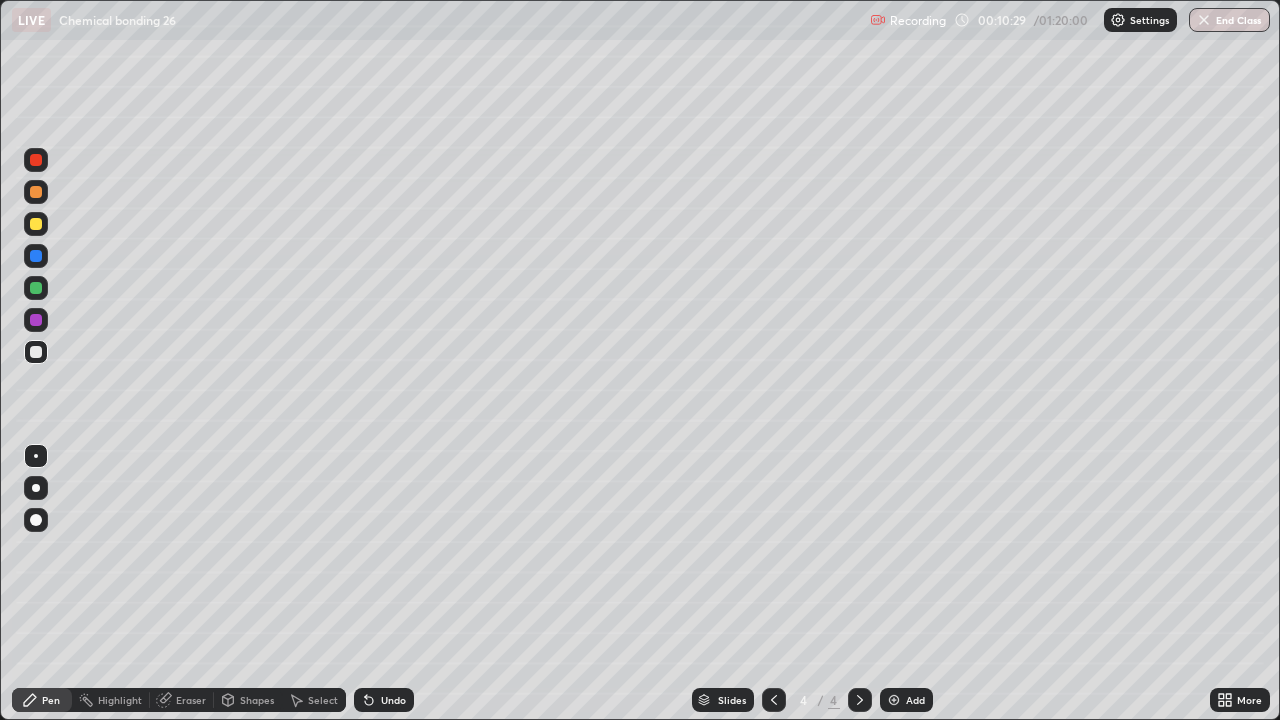 click on "Undo" at bounding box center [384, 700] 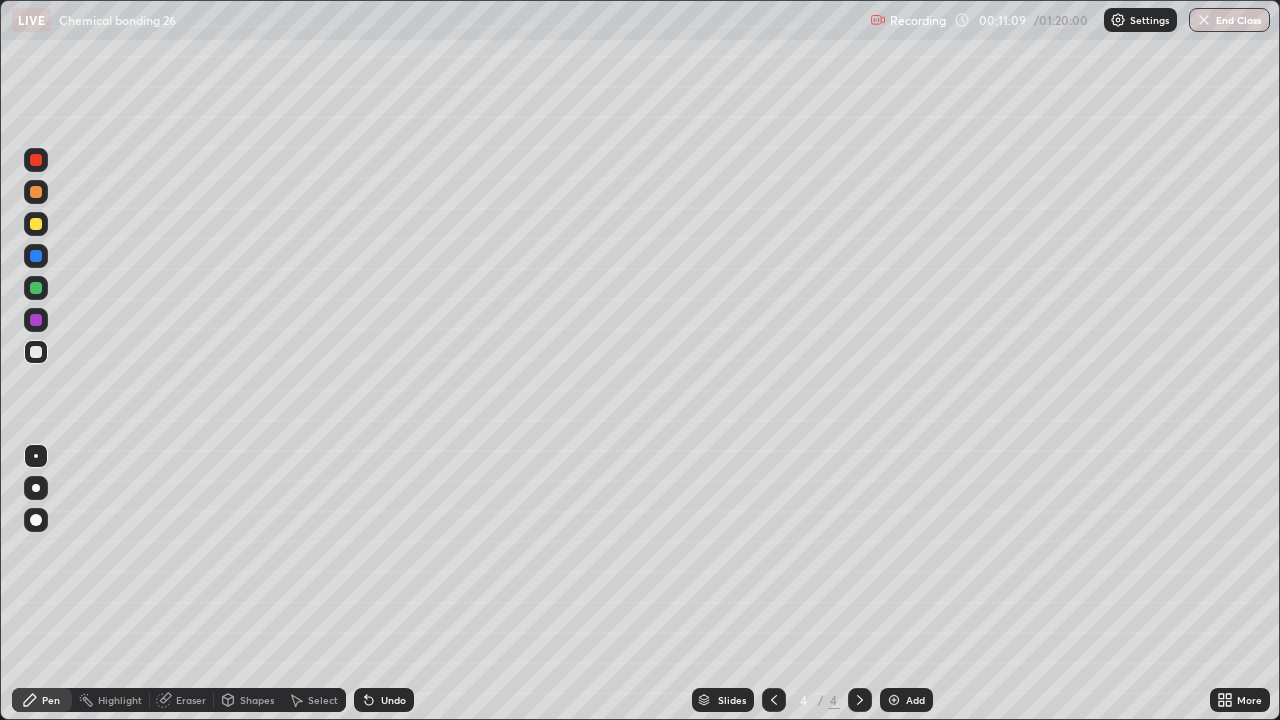 click at bounding box center [36, 288] 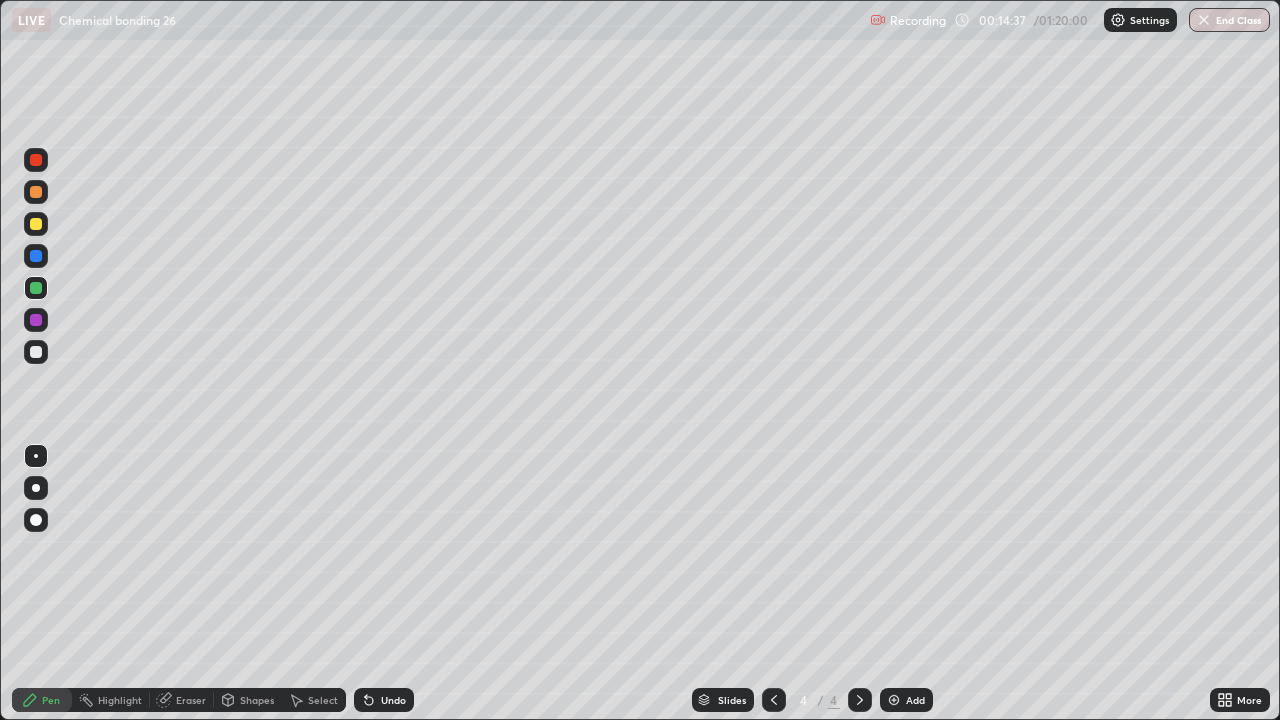 click on "Add" at bounding box center (915, 700) 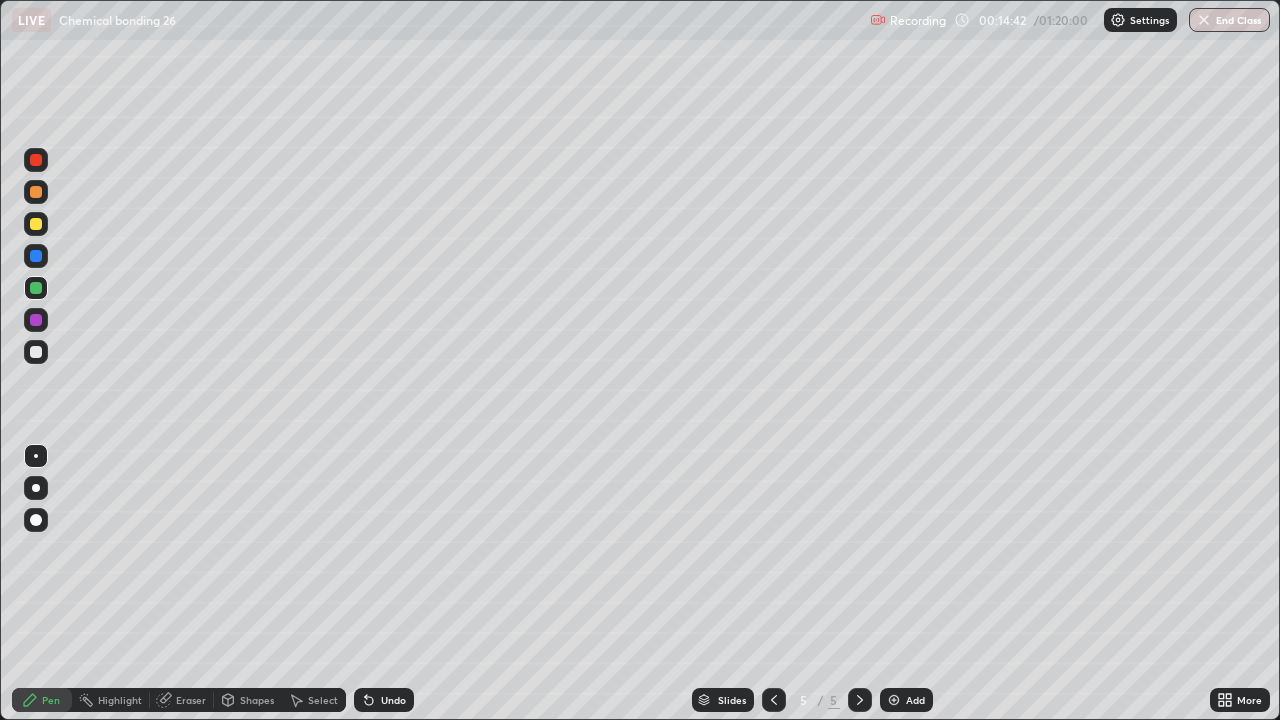 click 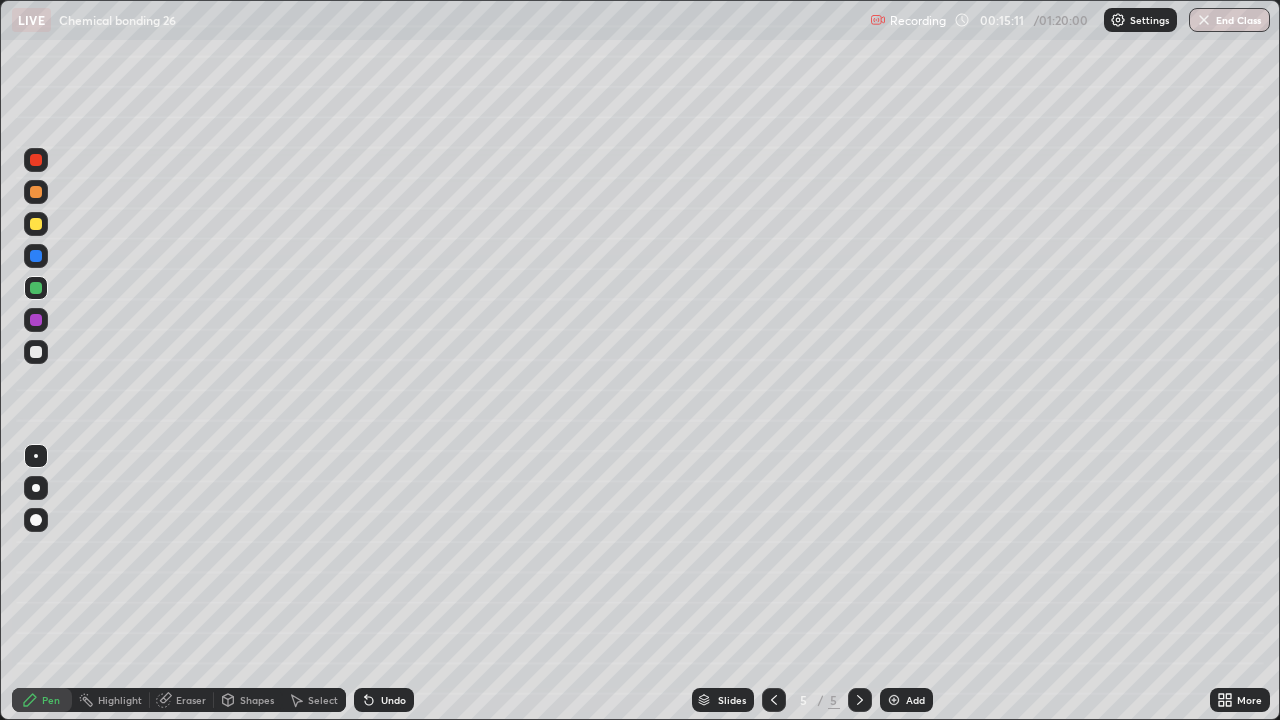 click on "Undo" at bounding box center [384, 700] 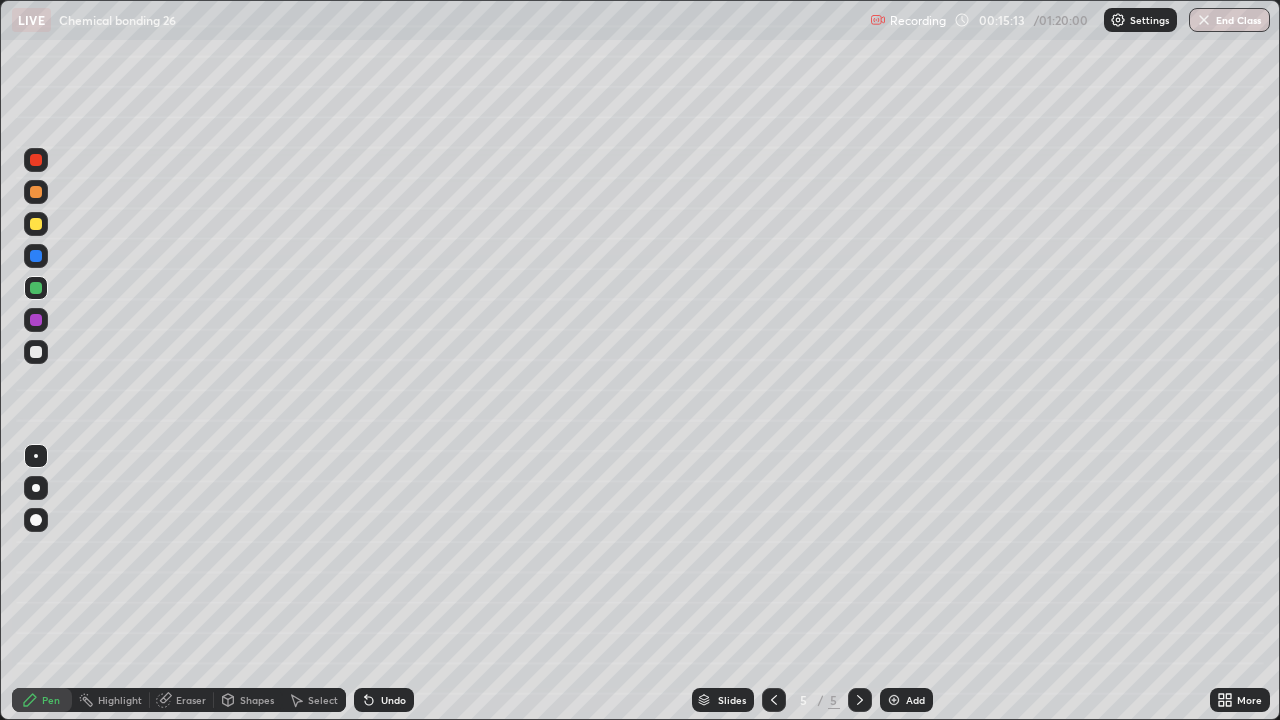 click on "Undo" at bounding box center (393, 700) 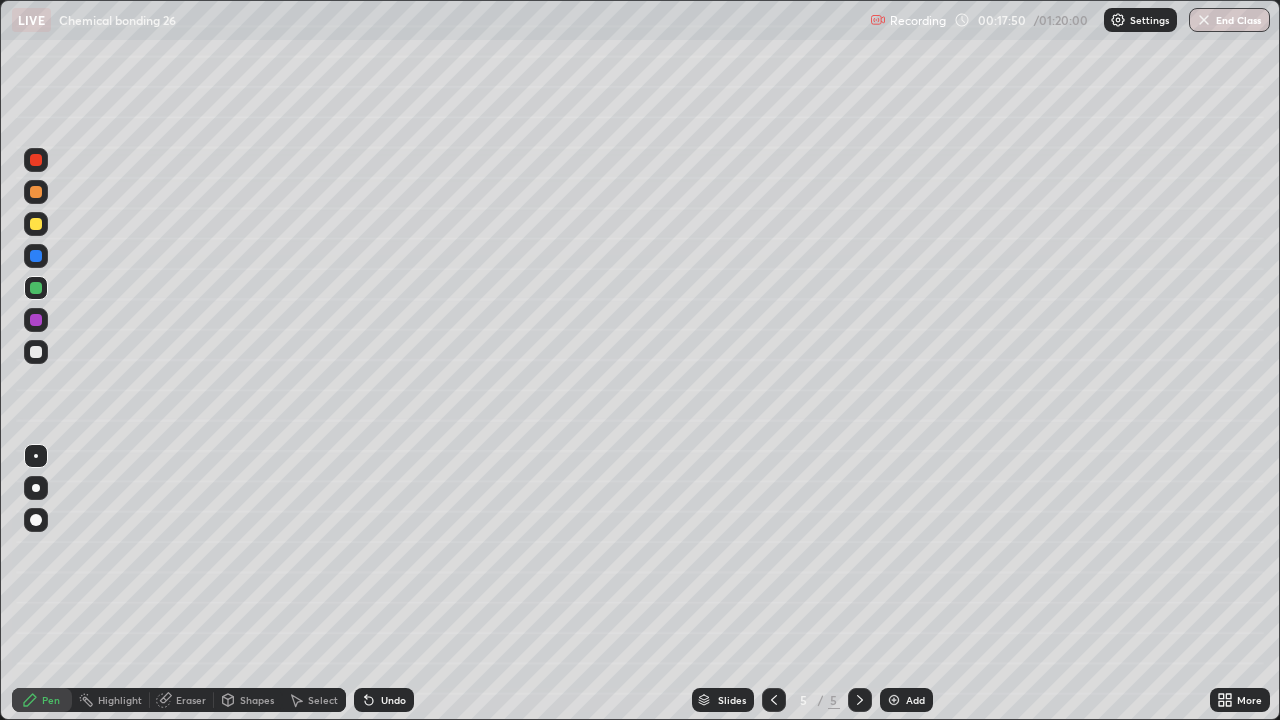 click on "Select" at bounding box center (323, 700) 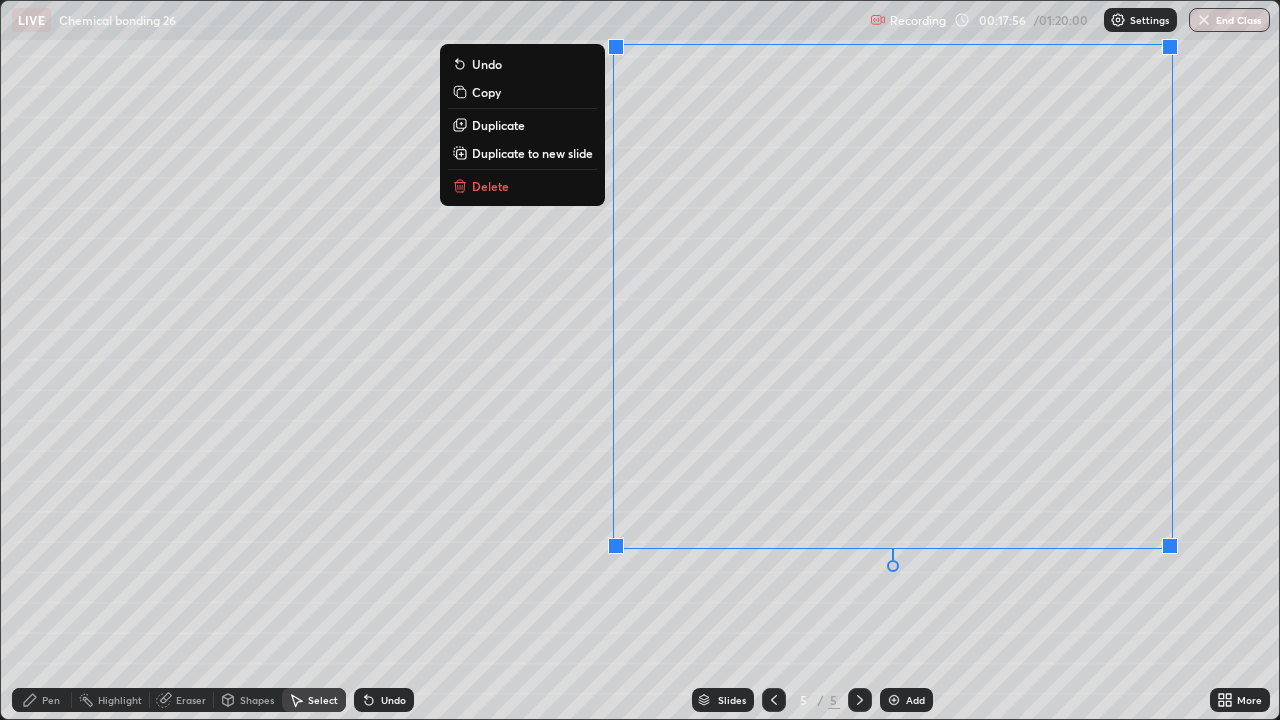 click on "0 ° Undo Copy Duplicate Duplicate to new slide Delete" at bounding box center (640, 360) 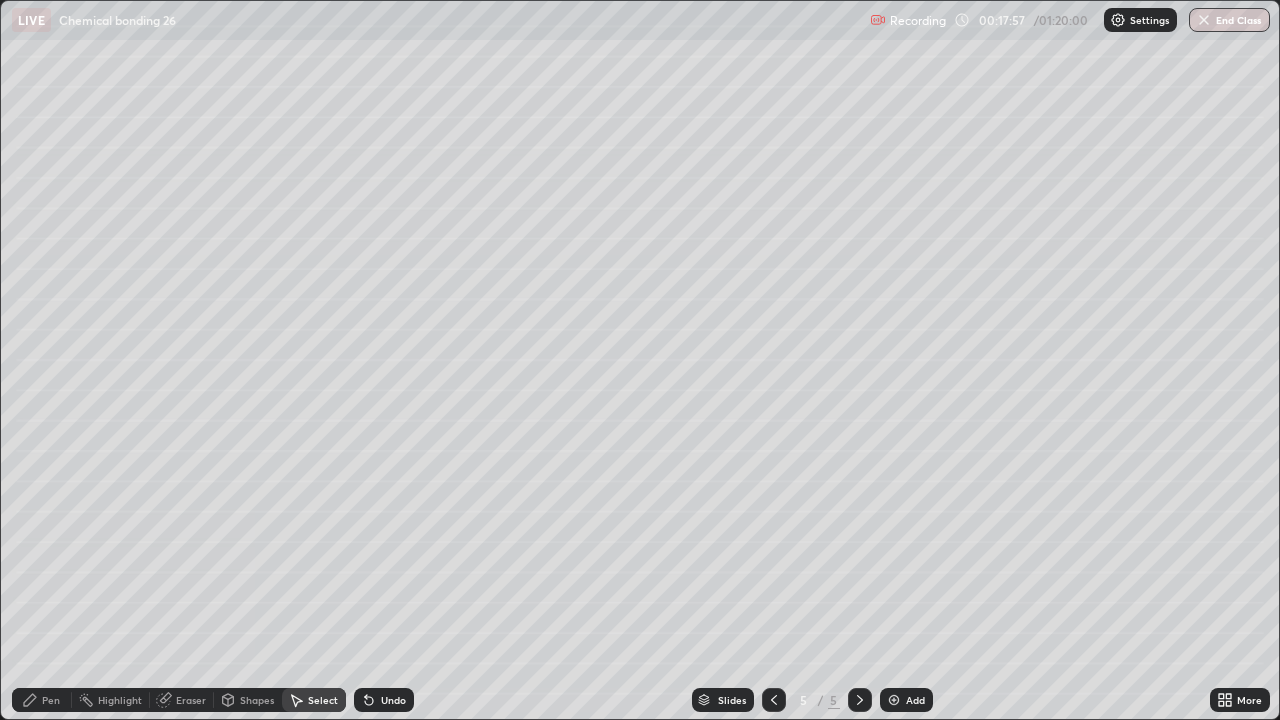 click on "Pen" at bounding box center [51, 700] 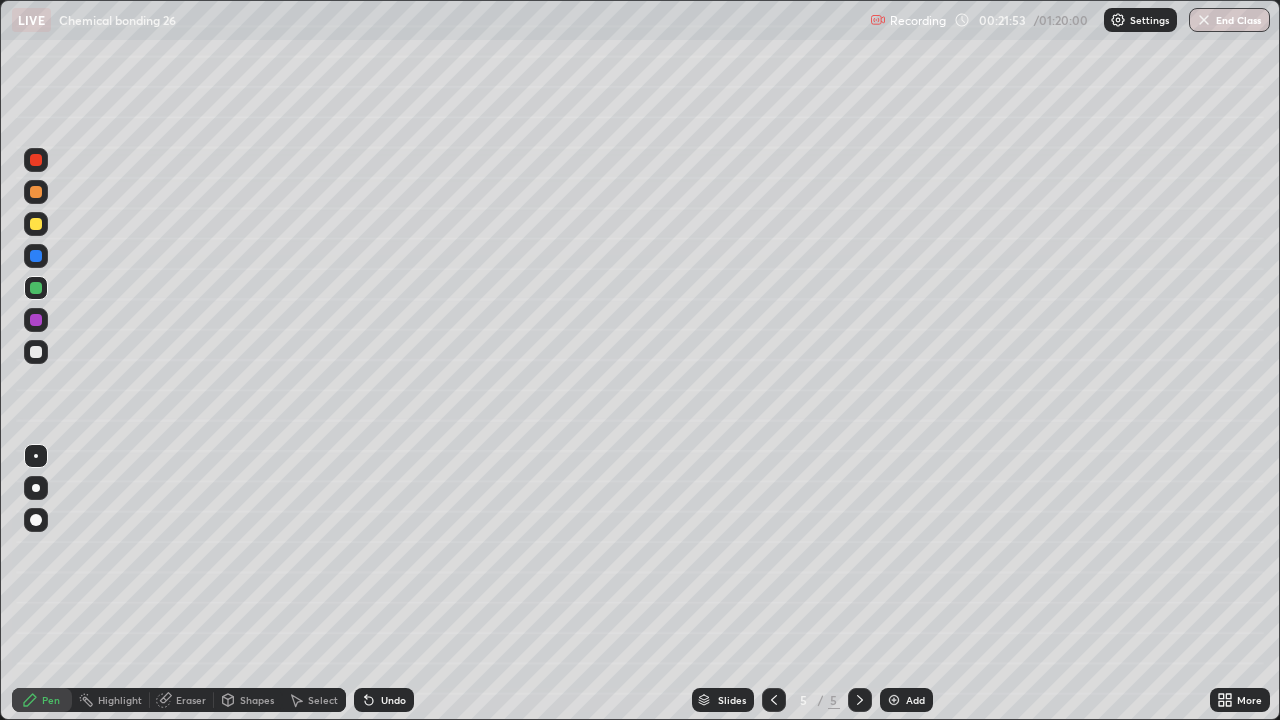 click 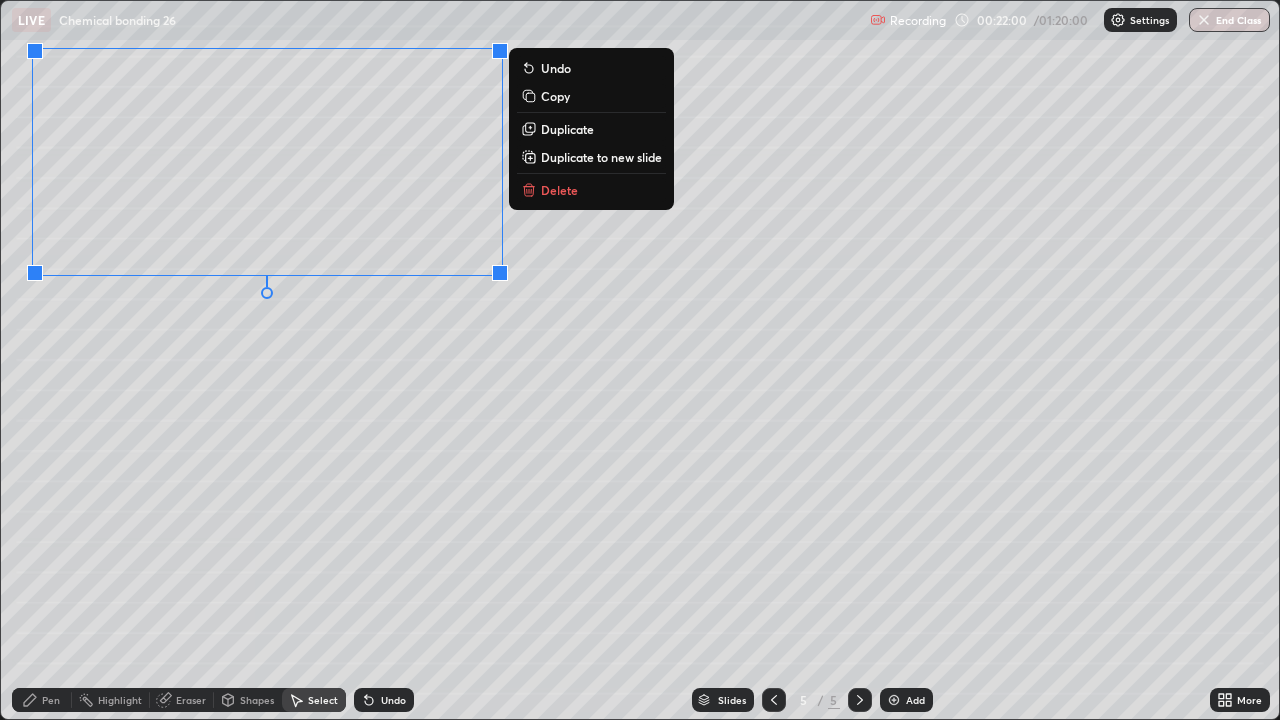 click on "0 ° Undo Copy Duplicate Duplicate to new slide Delete" at bounding box center [640, 360] 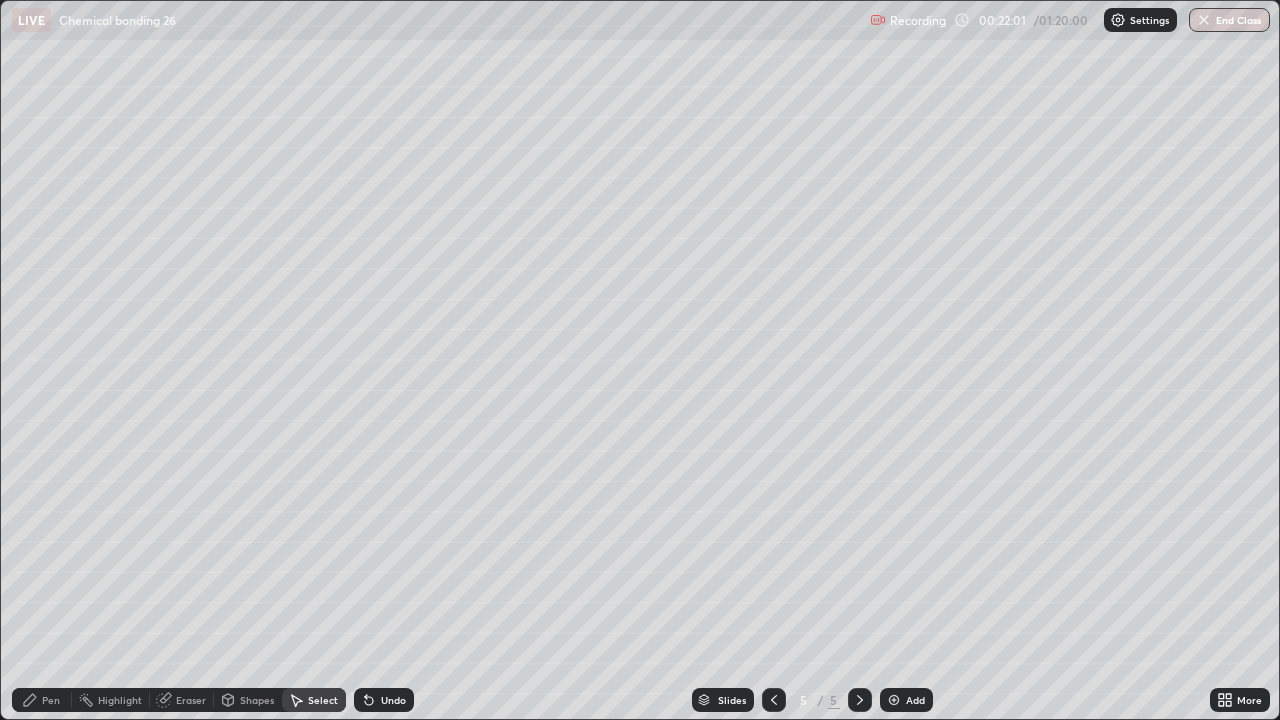 click on "Pen" at bounding box center [42, 700] 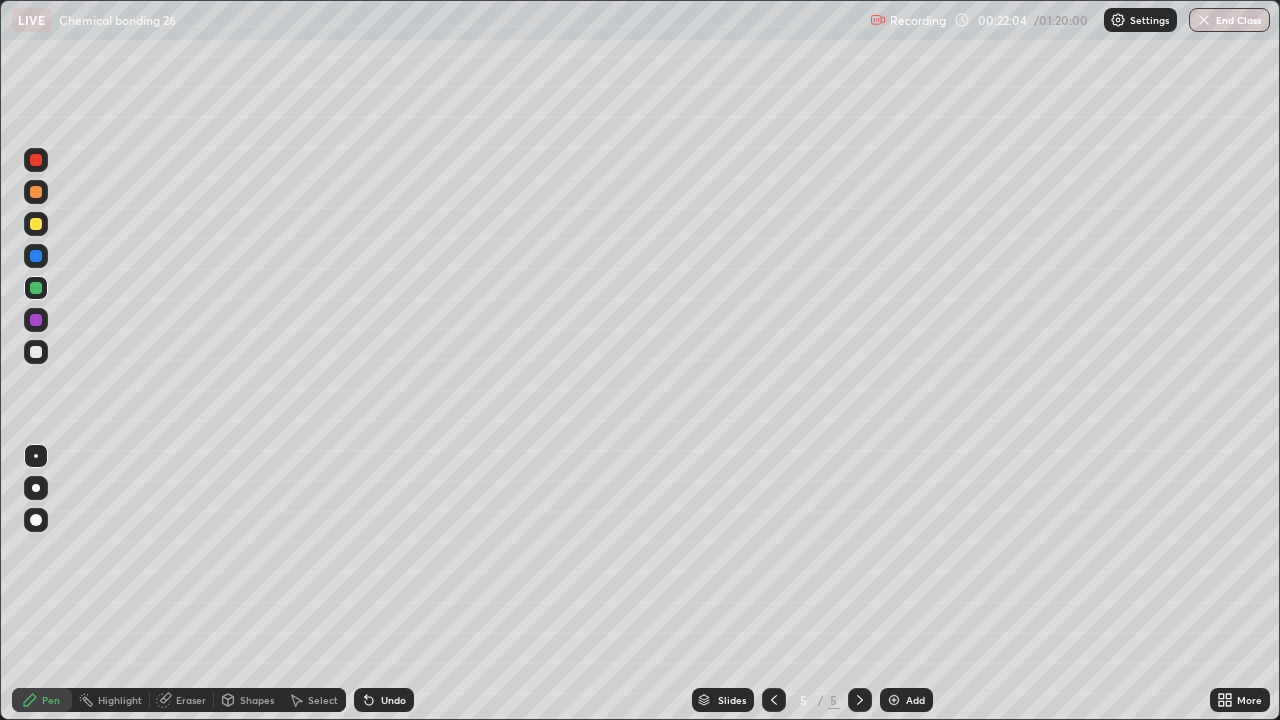 click 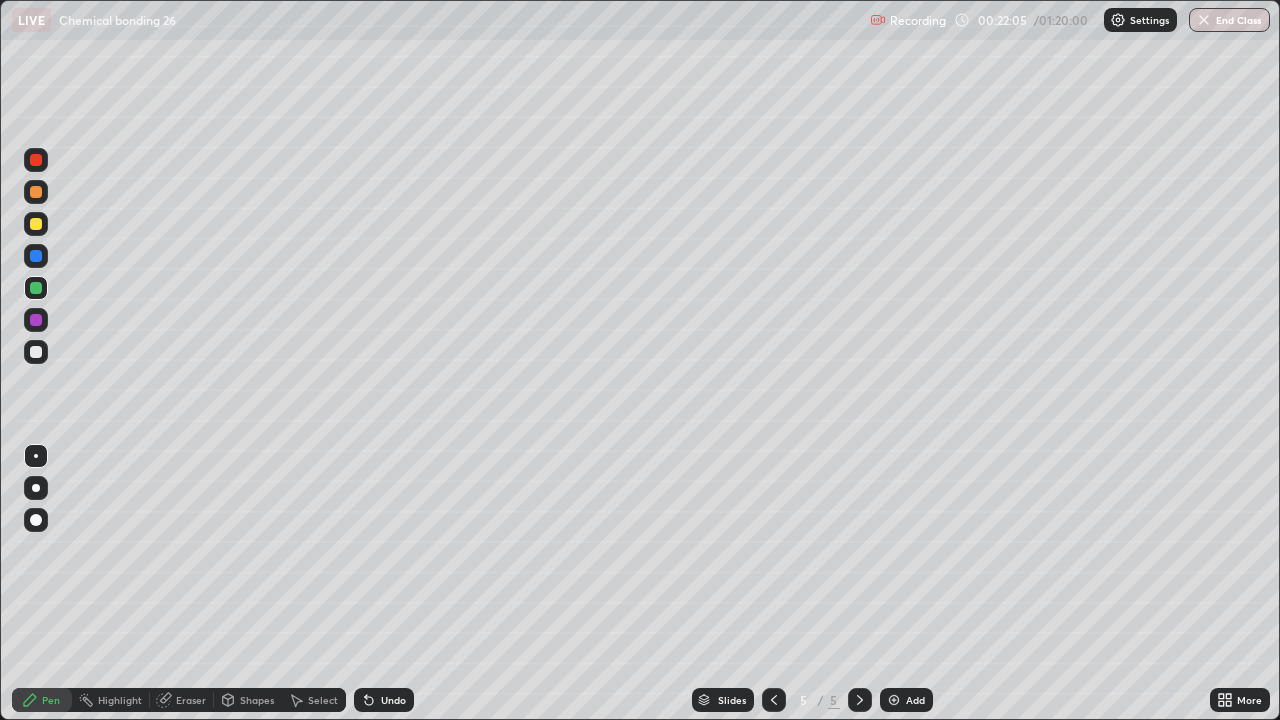 click 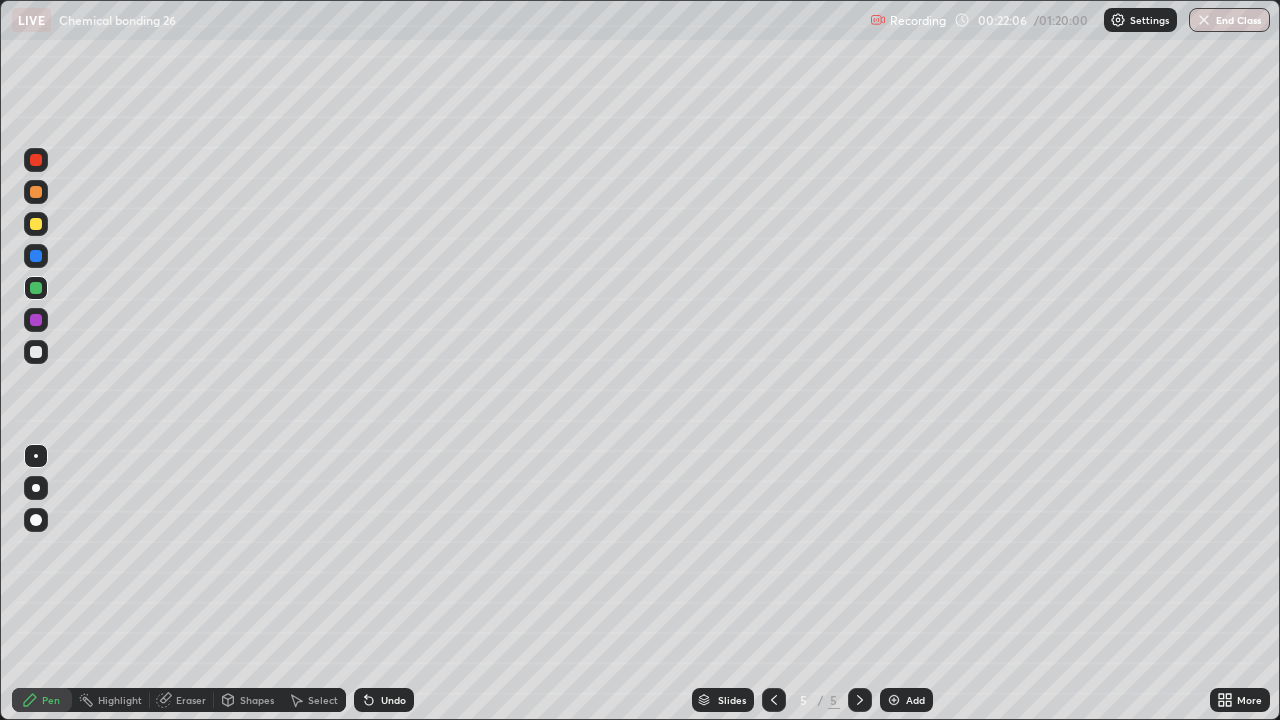 click at bounding box center [36, 352] 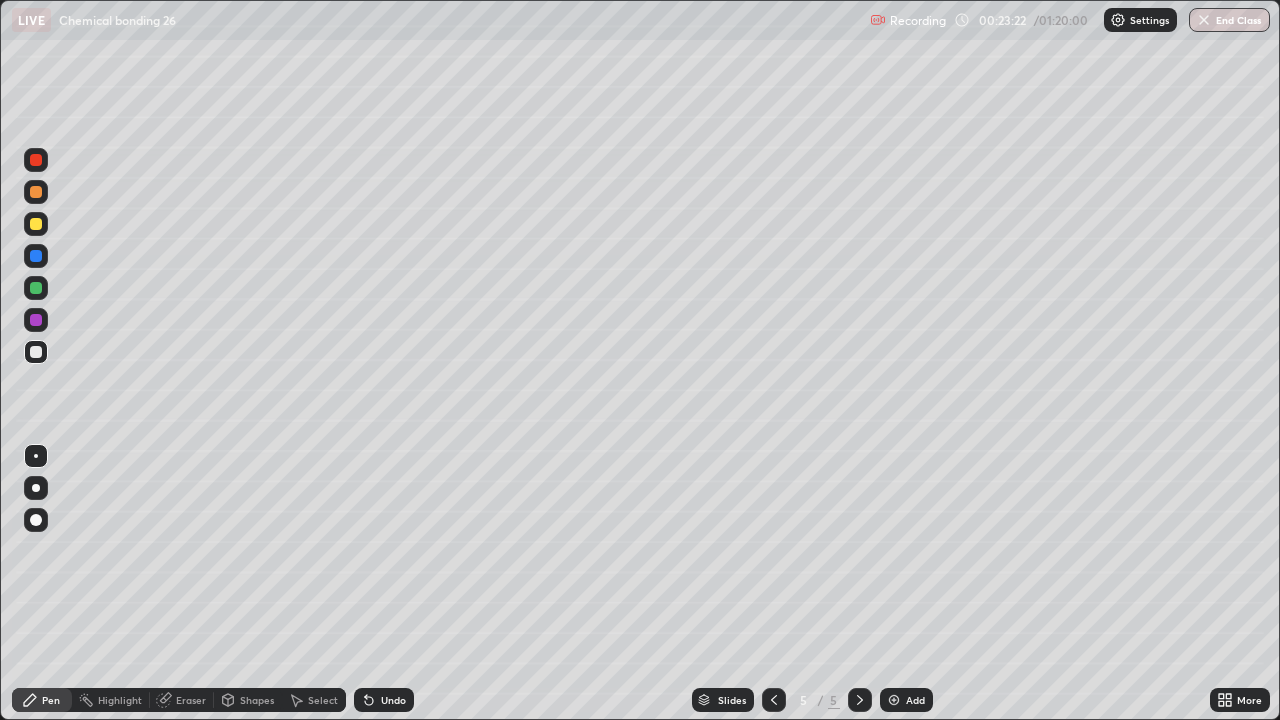 click on "Undo" at bounding box center (393, 700) 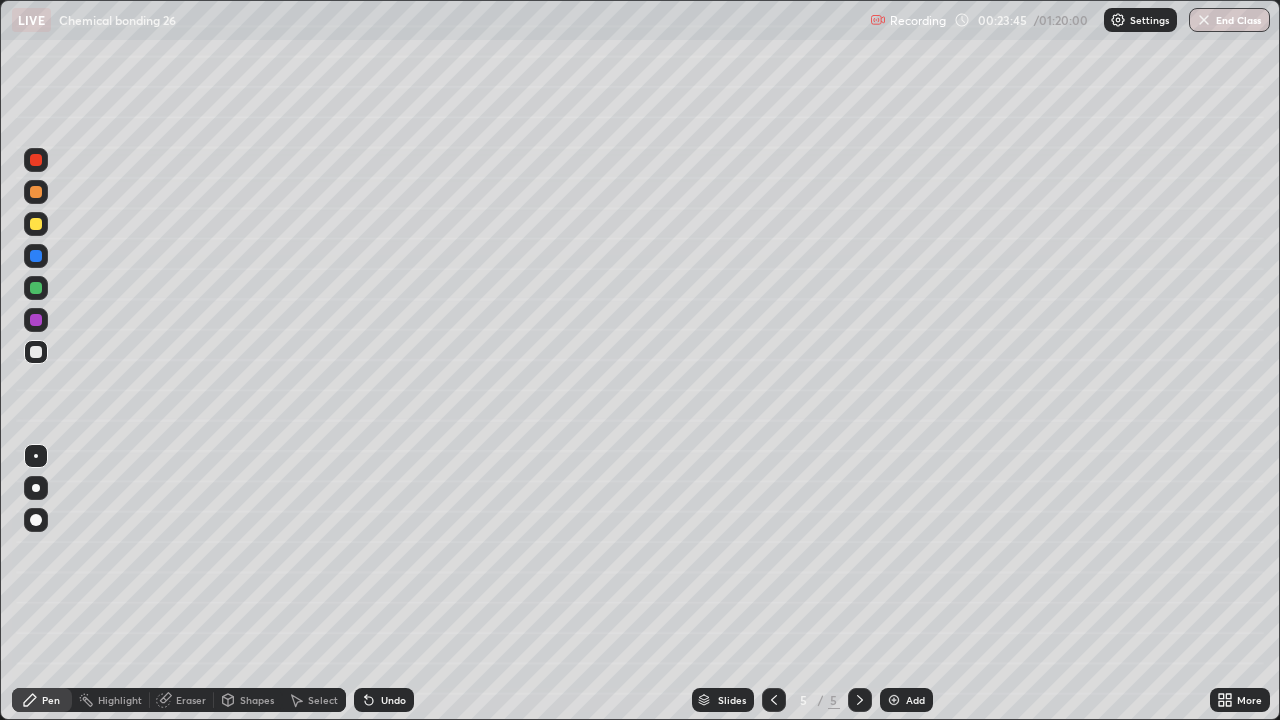 click at bounding box center (36, 320) 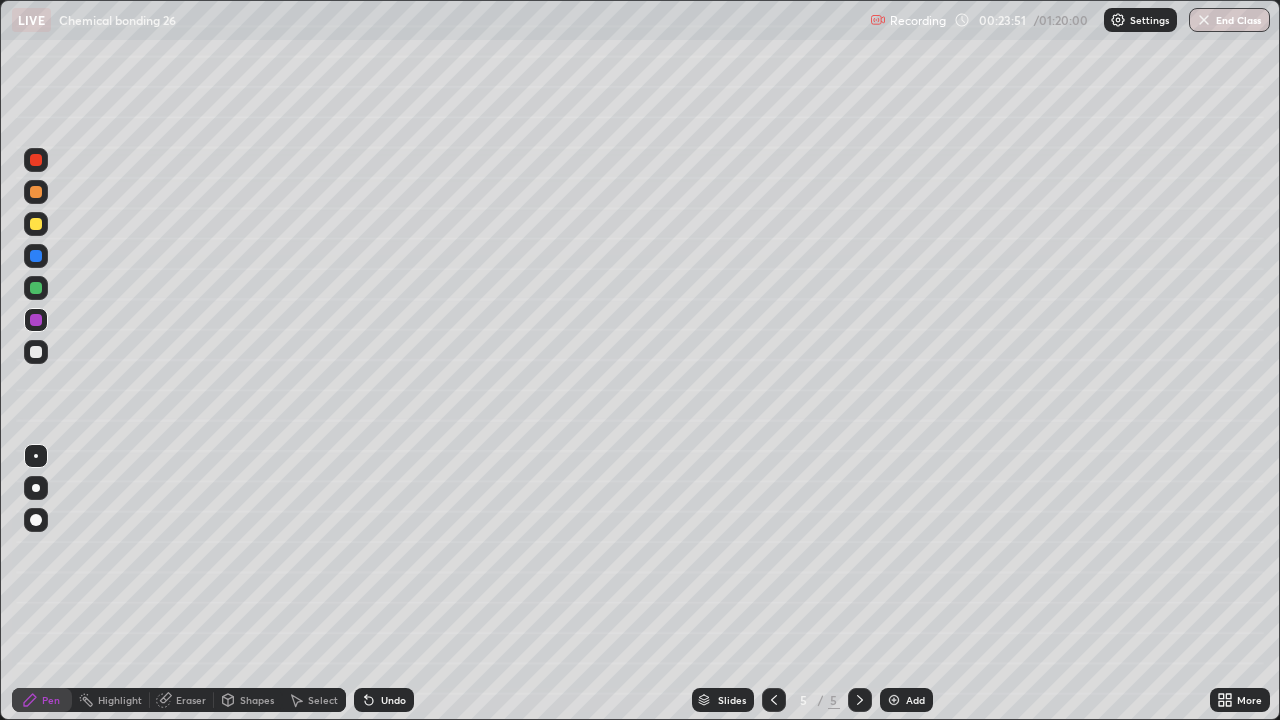 click 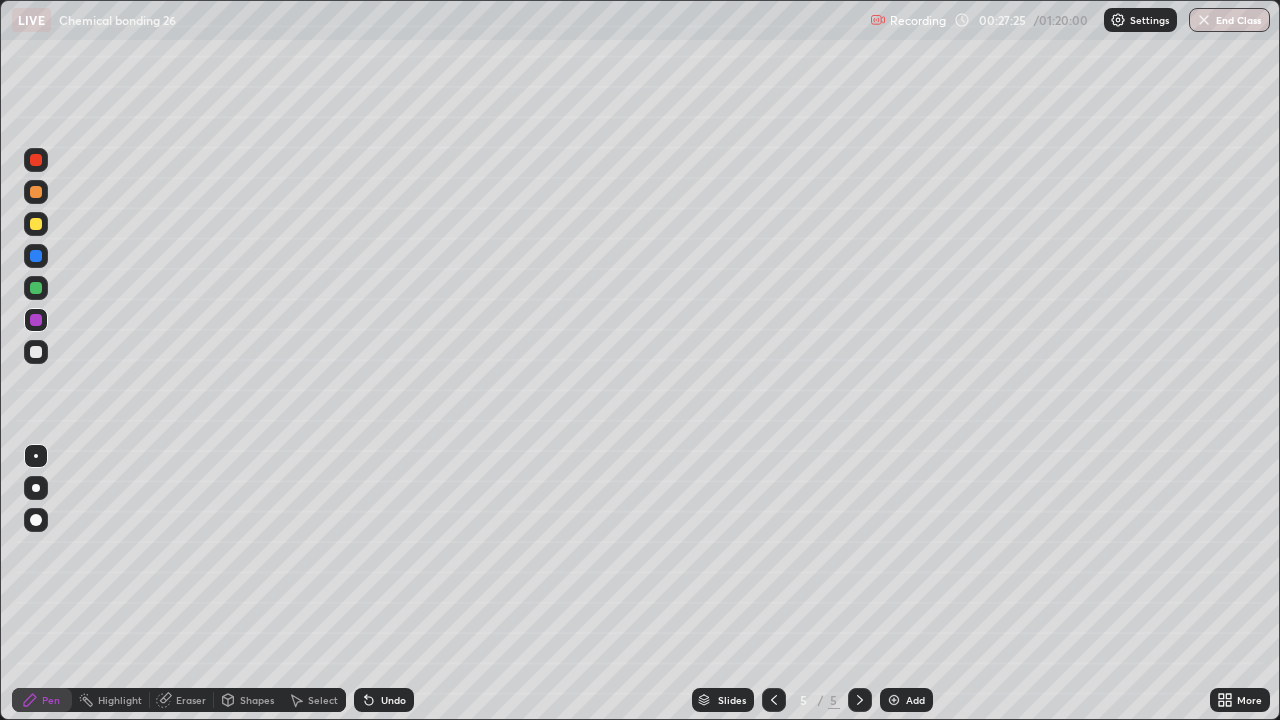 click on "Add" at bounding box center [906, 700] 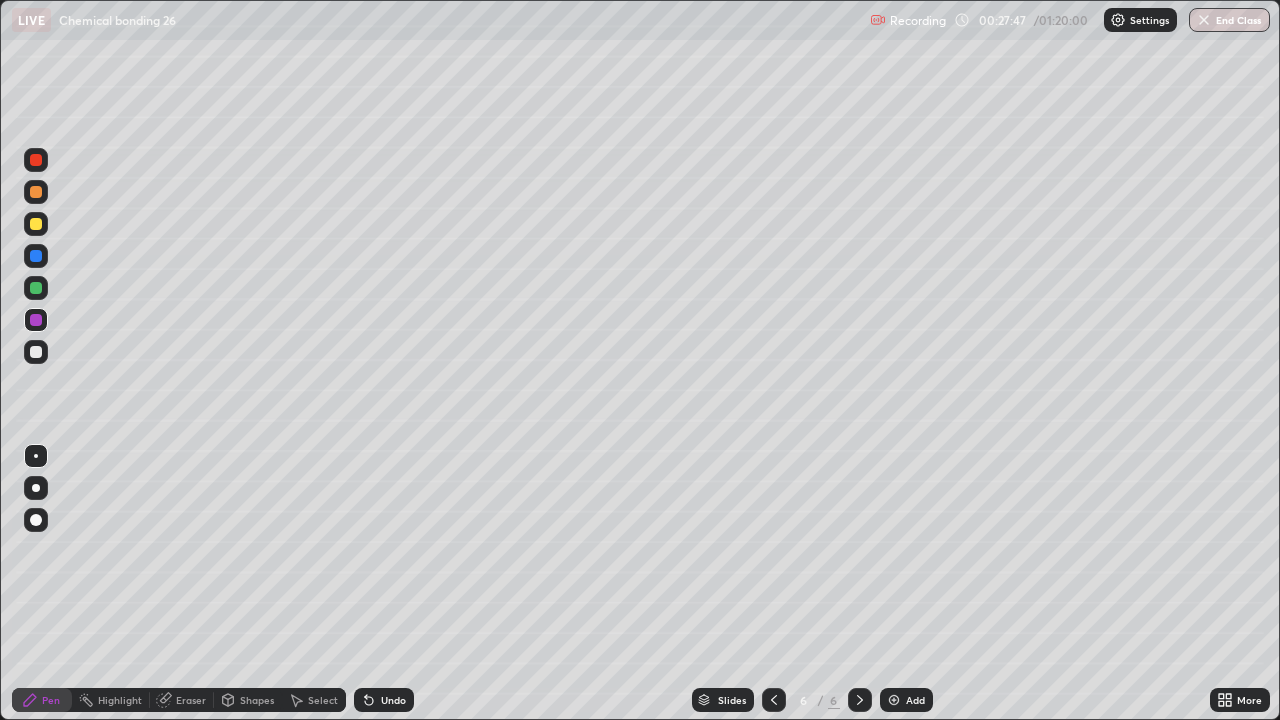 click at bounding box center (36, 160) 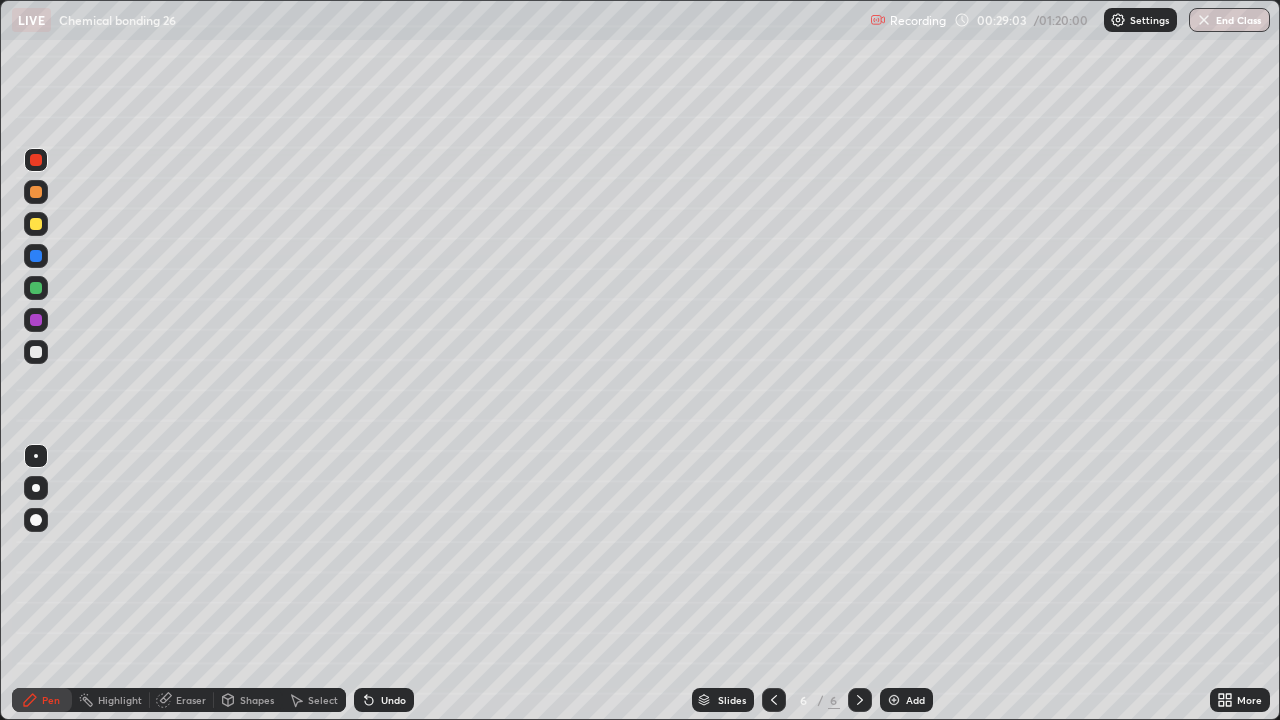 click on "Undo" at bounding box center (384, 700) 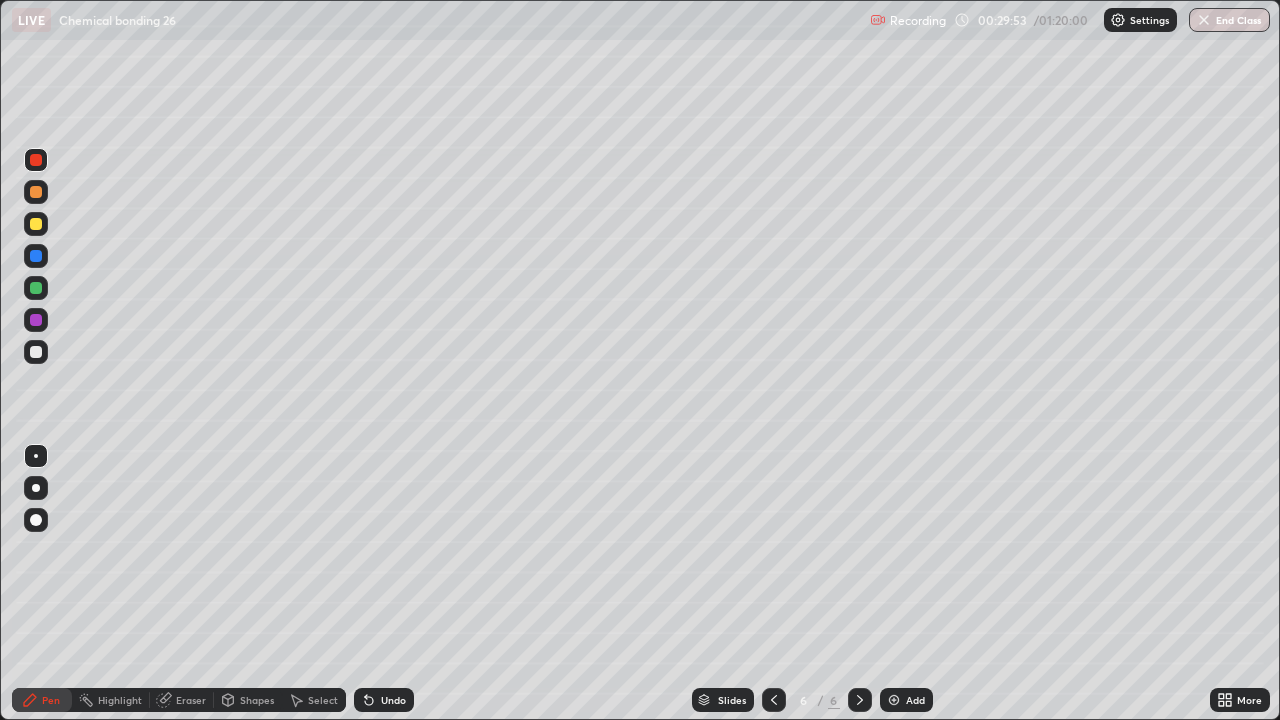 click on "Undo" at bounding box center (384, 700) 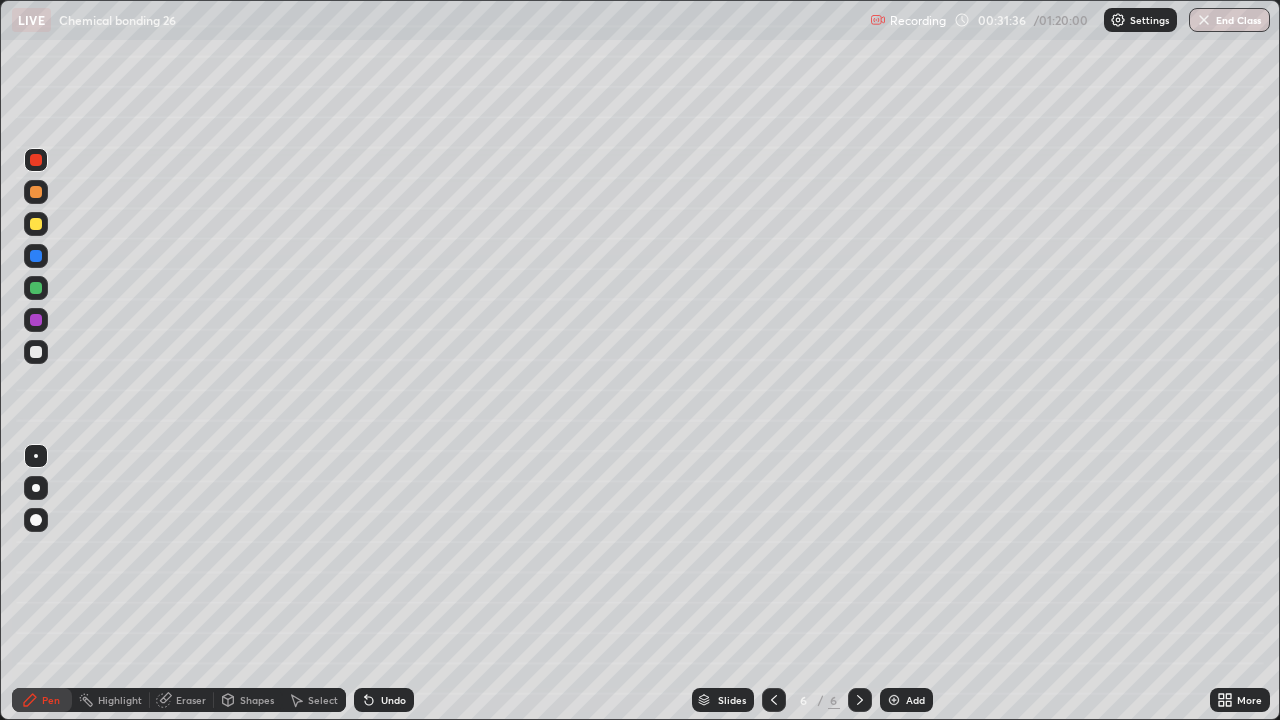 click at bounding box center (36, 352) 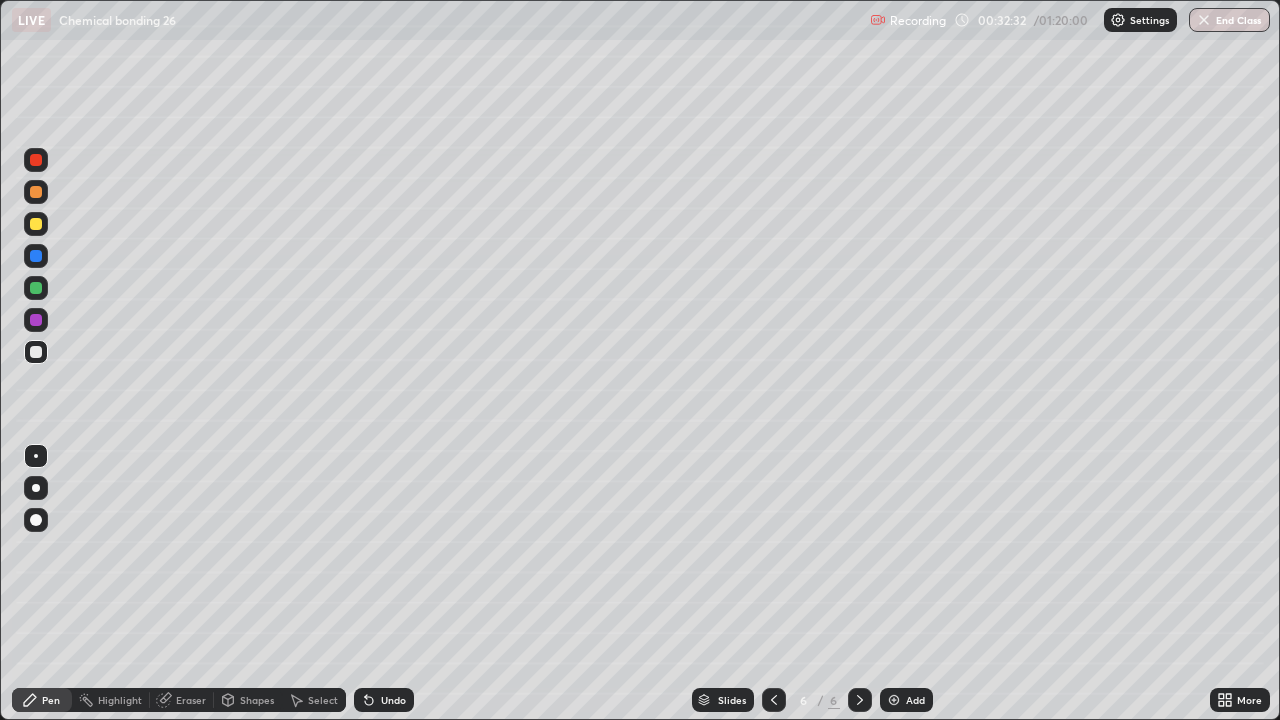 click at bounding box center [894, 700] 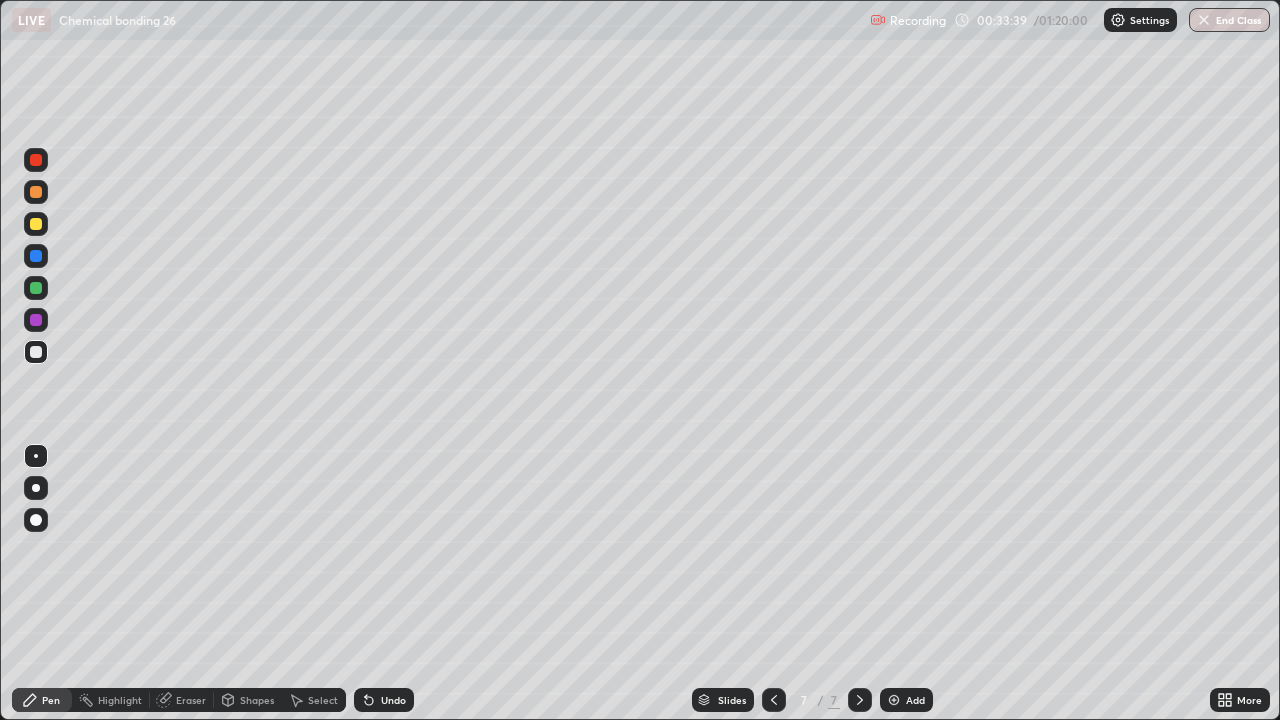 click at bounding box center (36, 224) 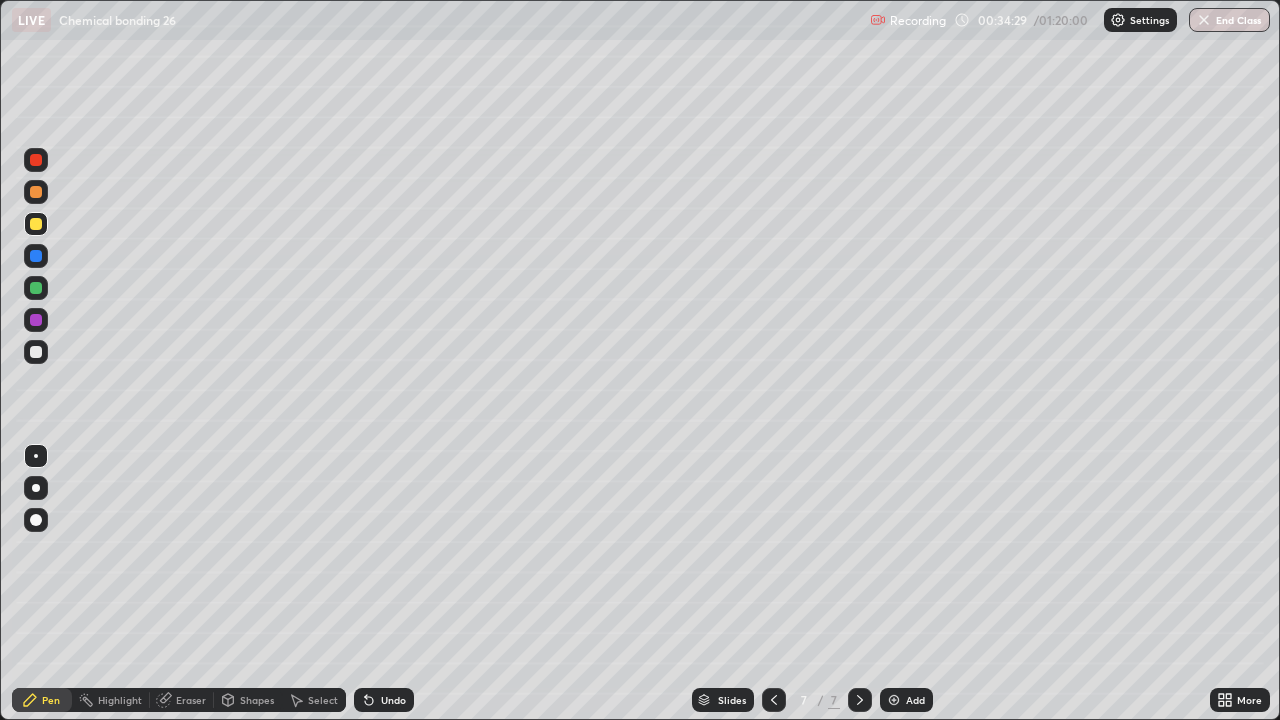 click on "Undo" at bounding box center (384, 700) 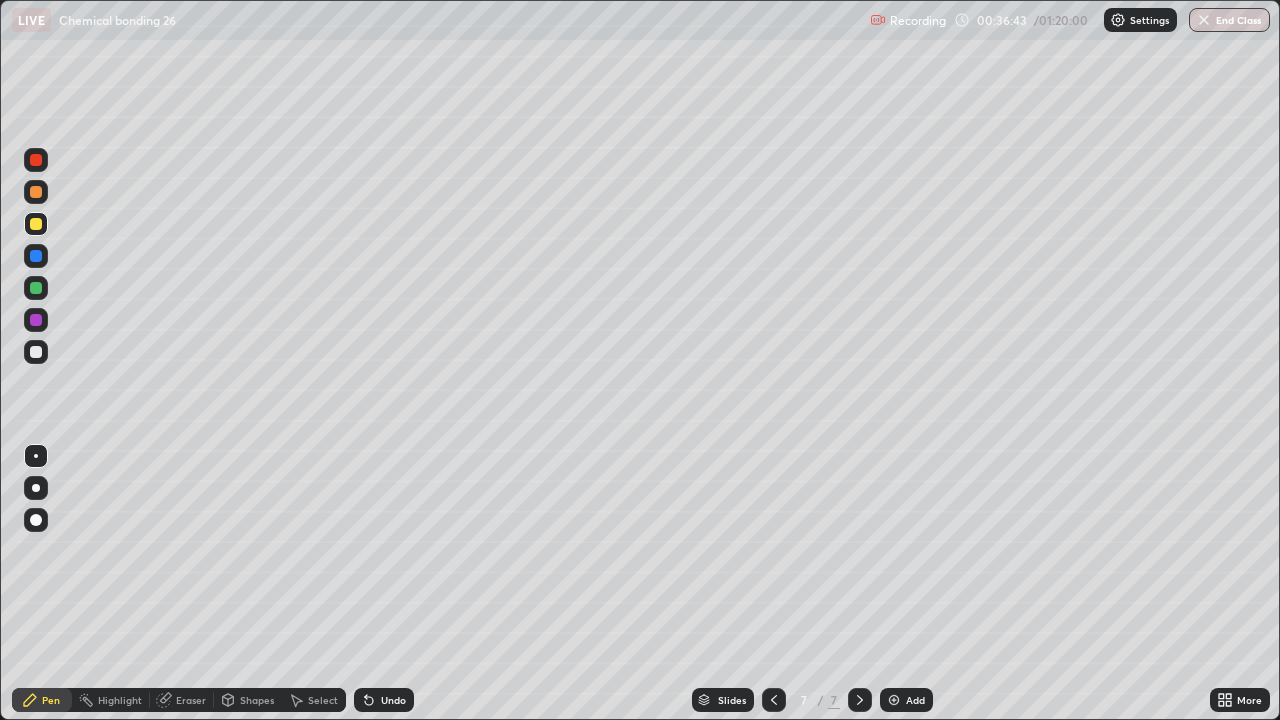 click at bounding box center [36, 320] 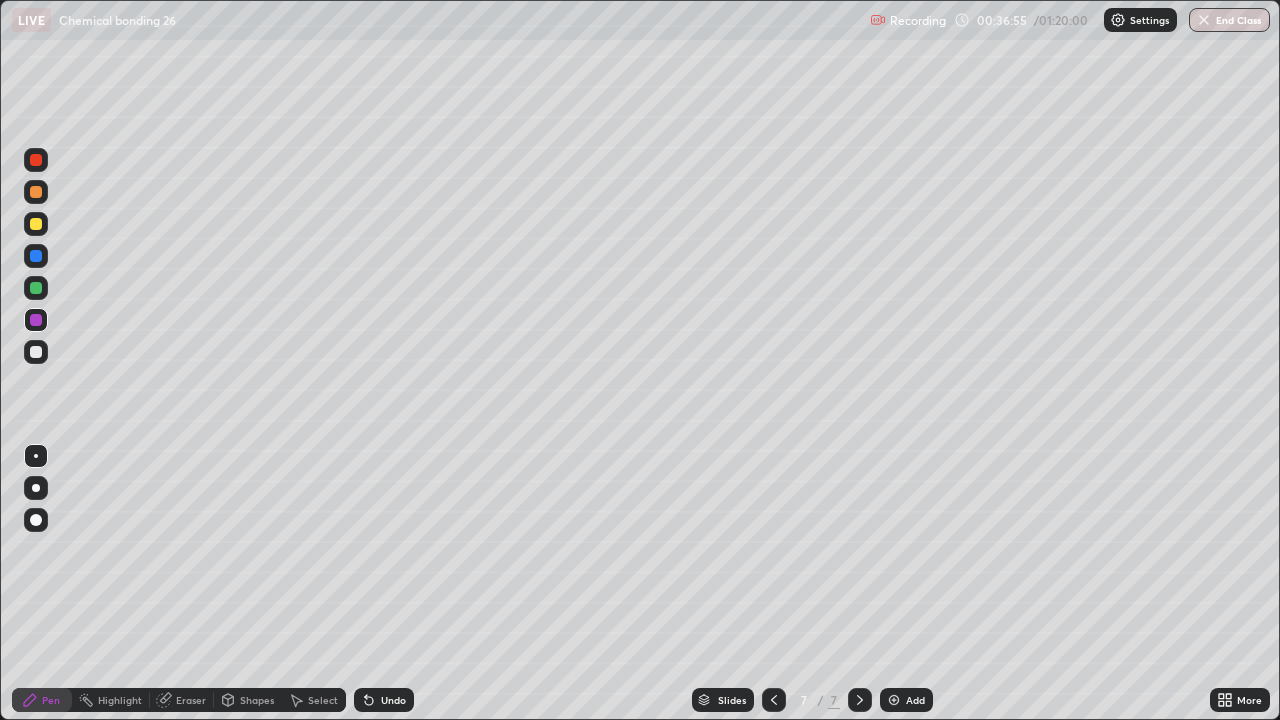 click at bounding box center (36, 224) 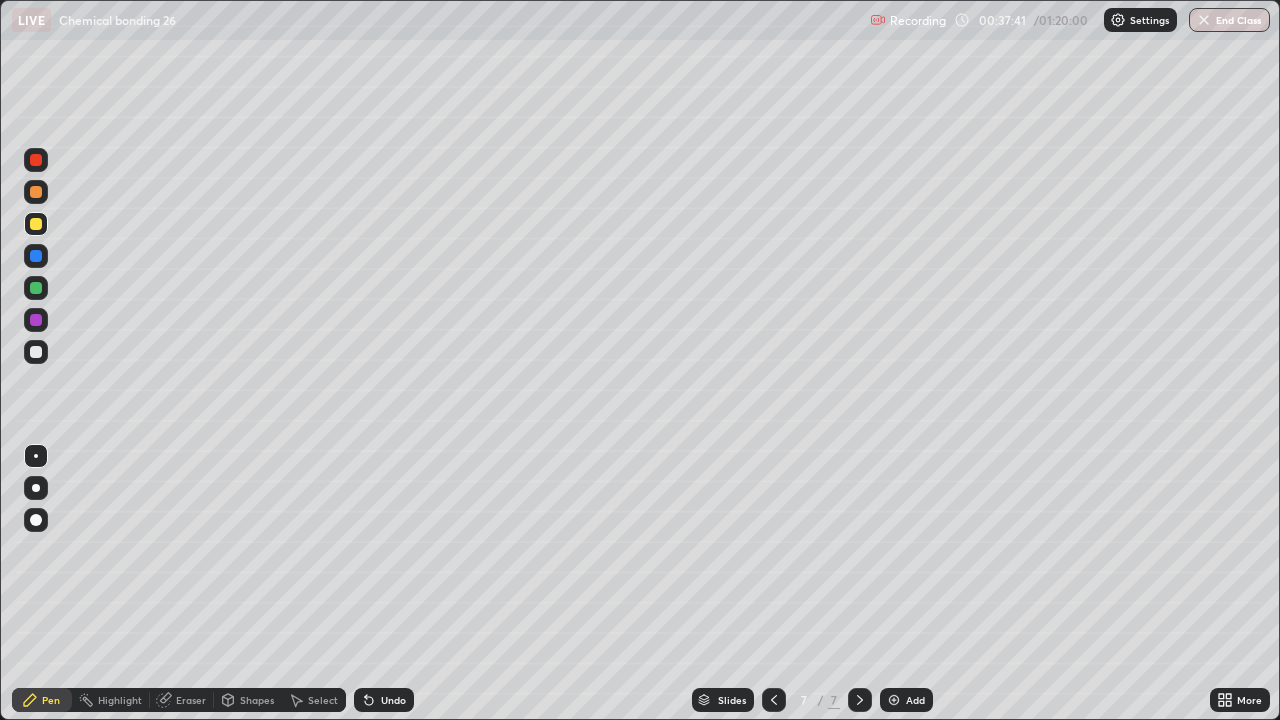 click at bounding box center (36, 320) 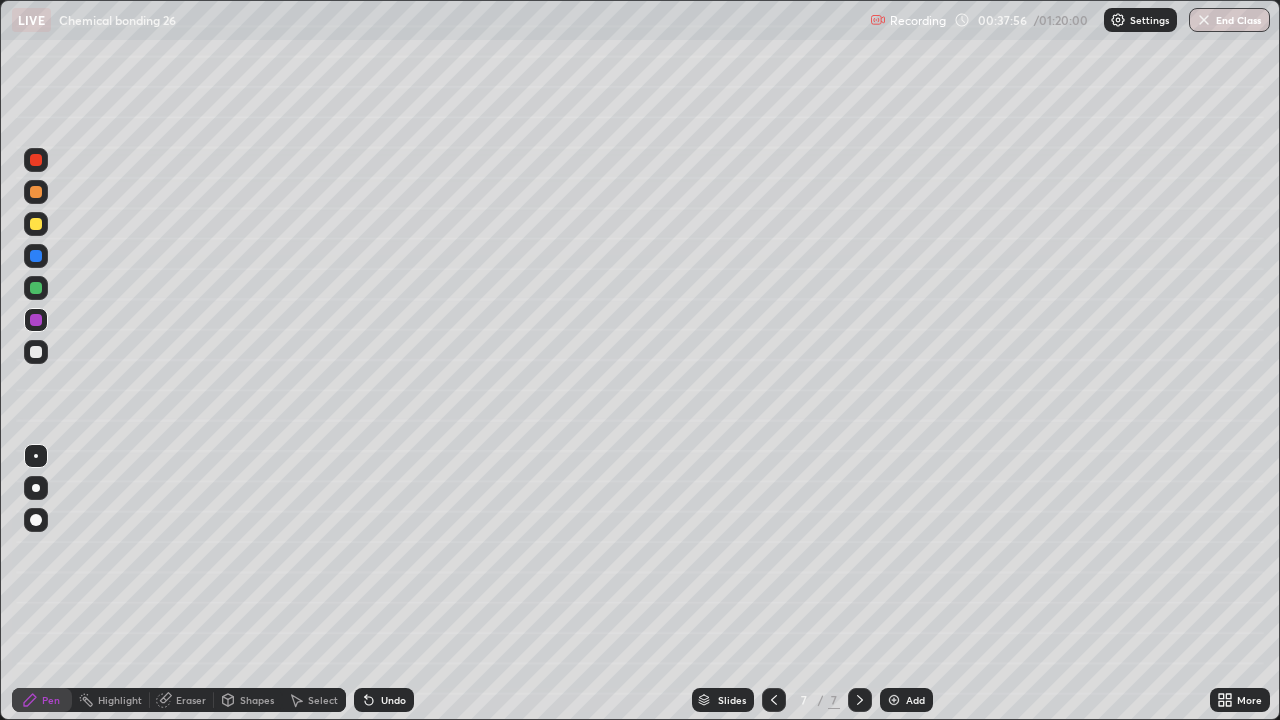 click at bounding box center [36, 288] 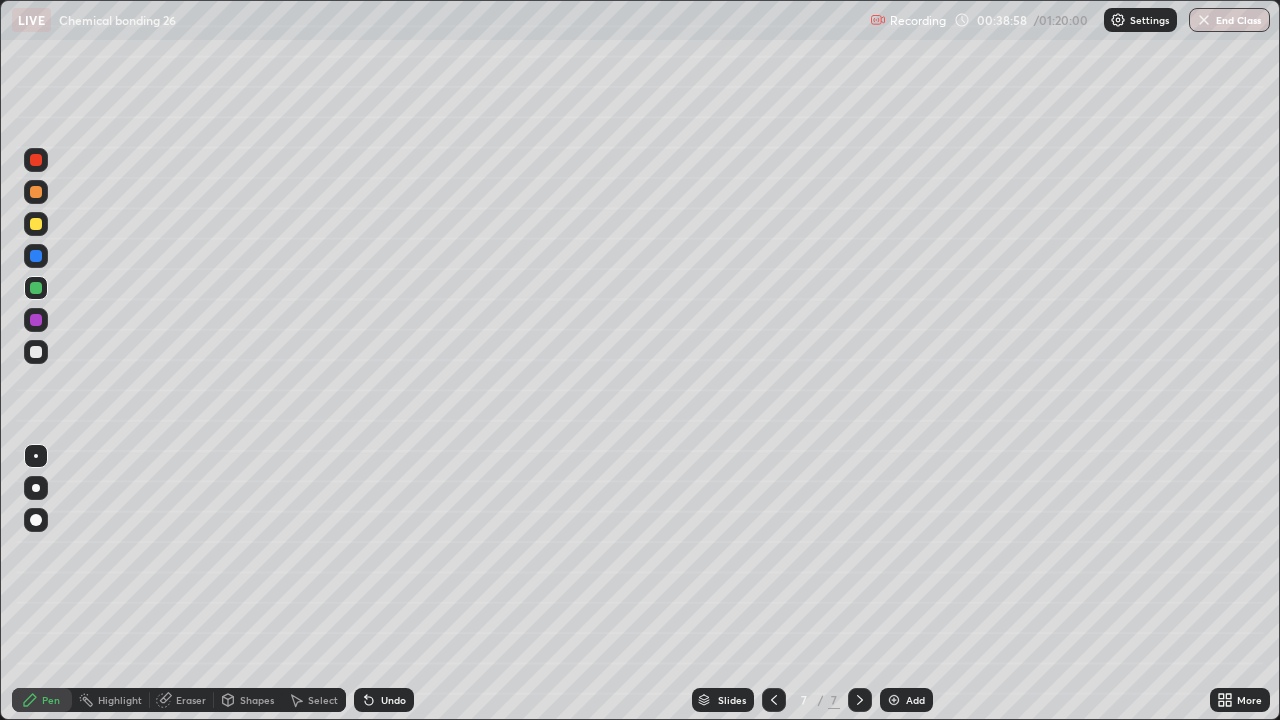 click at bounding box center (36, 224) 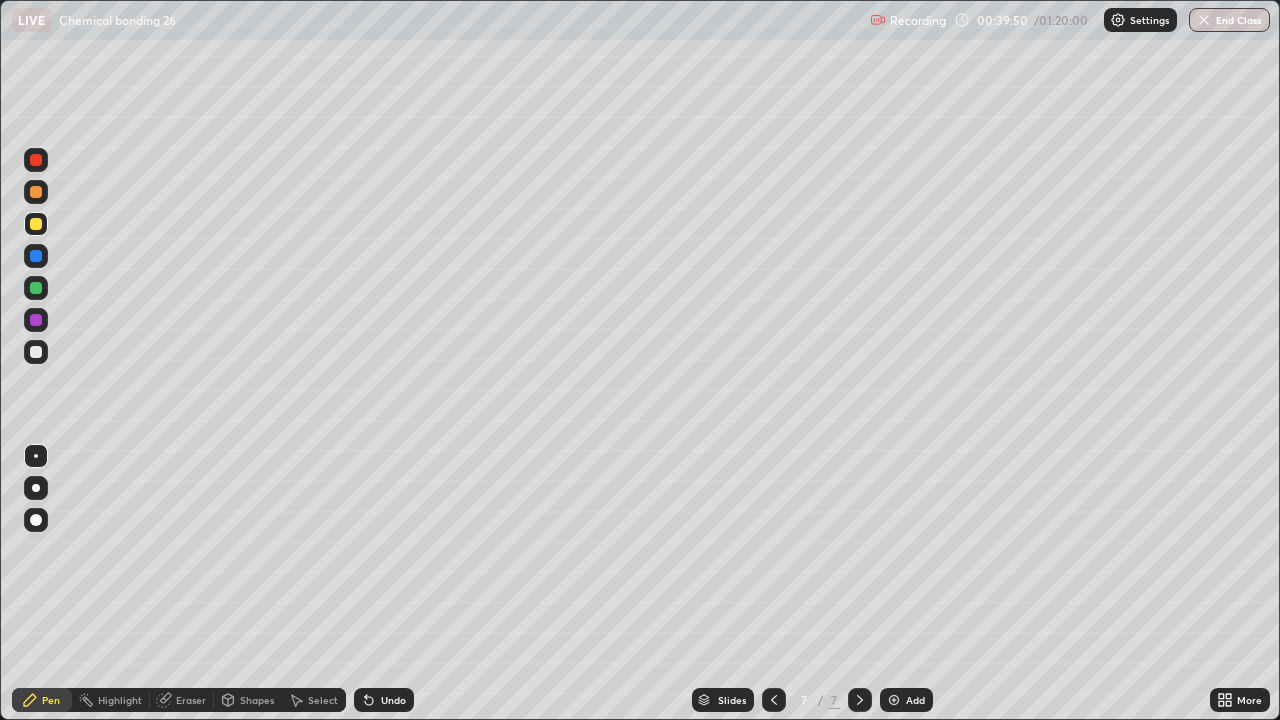click at bounding box center [36, 192] 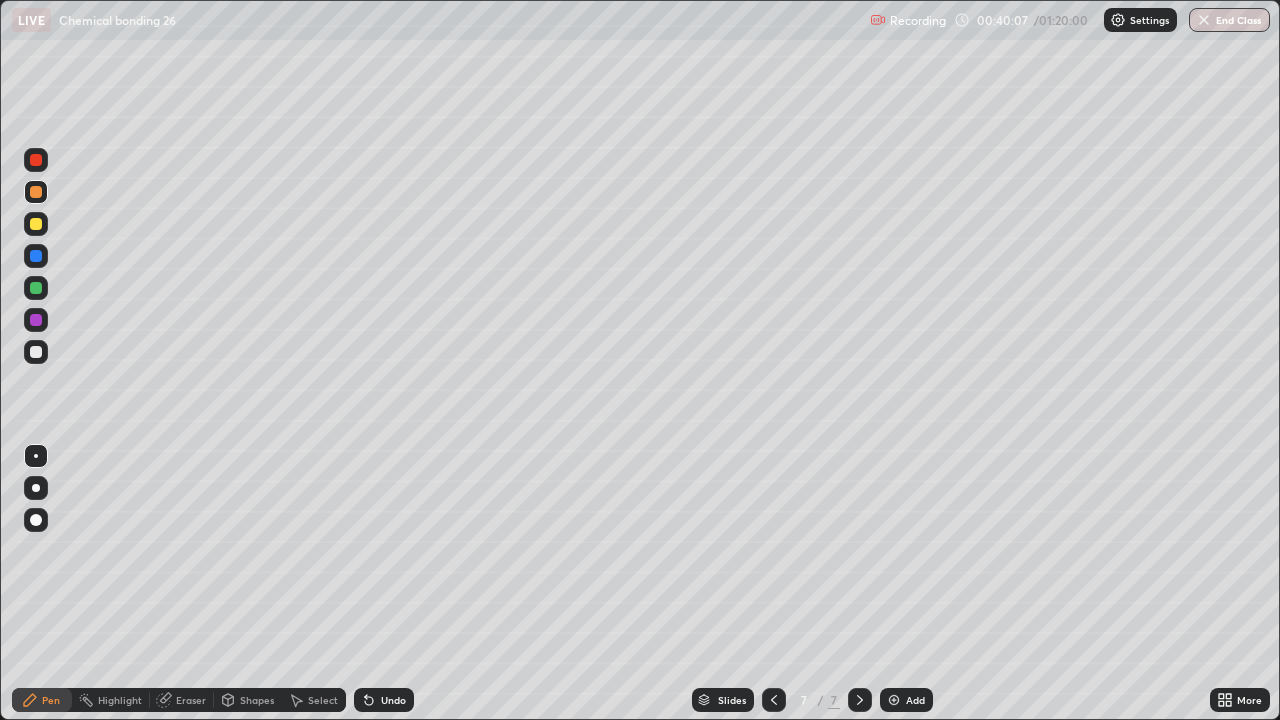 click 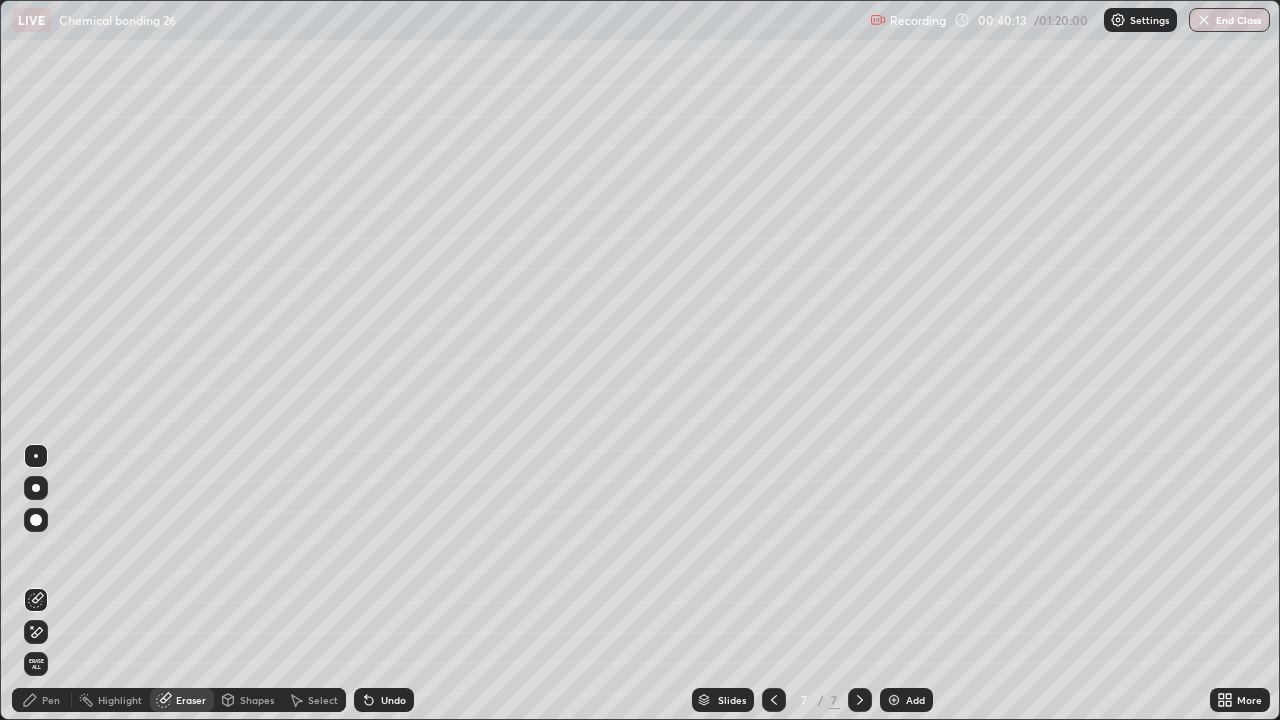 click 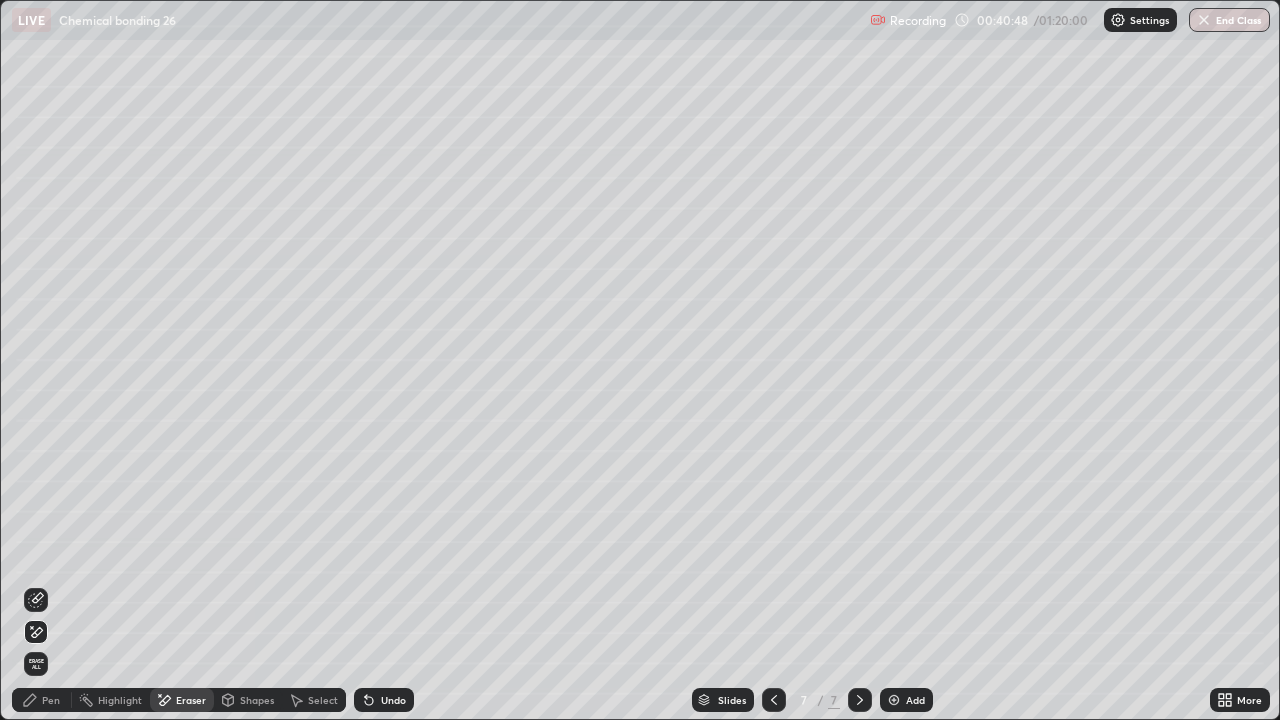 click on "Undo" at bounding box center (384, 700) 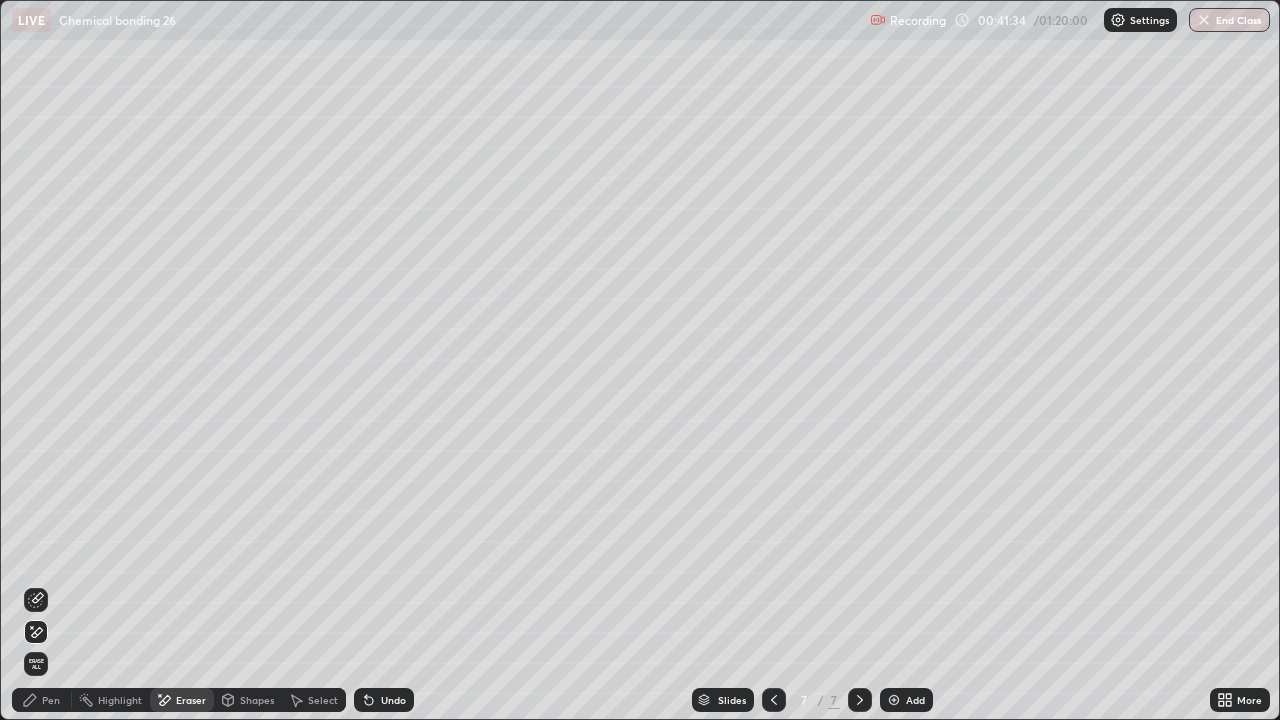 click on "Pen" at bounding box center (51, 700) 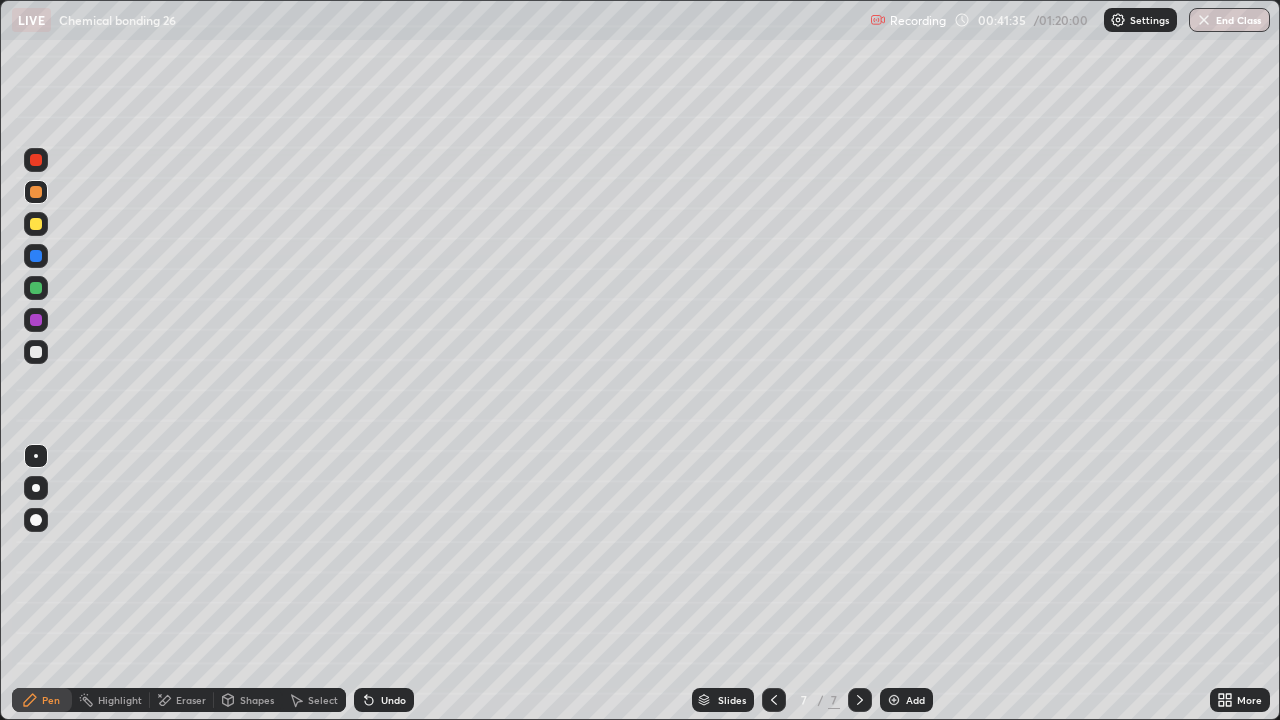 click at bounding box center (36, 352) 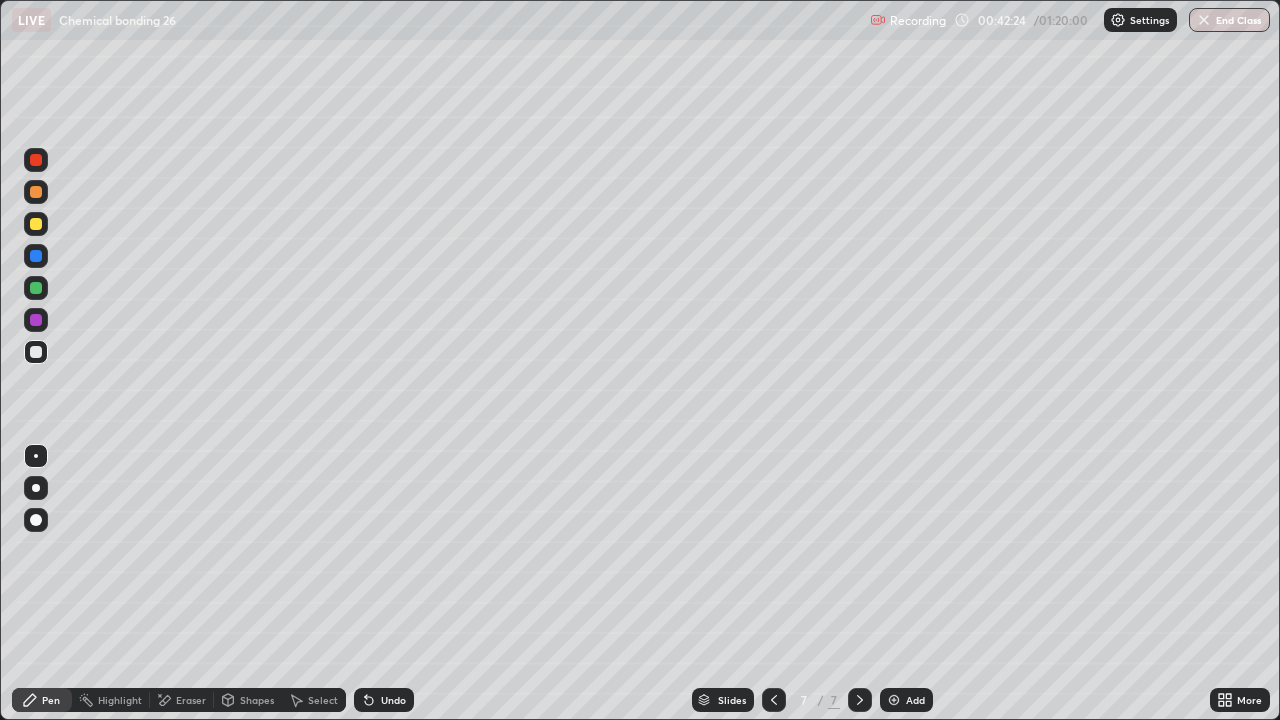 click at bounding box center (36, 160) 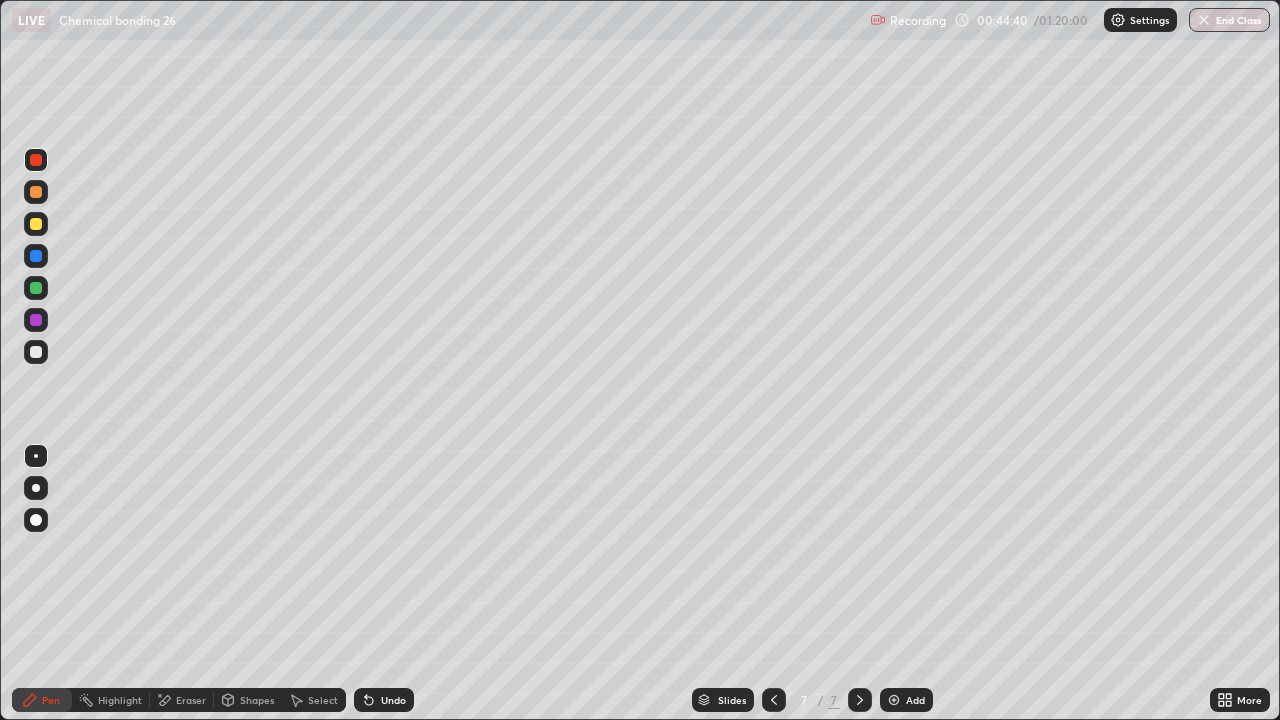 click on "Add" at bounding box center (906, 700) 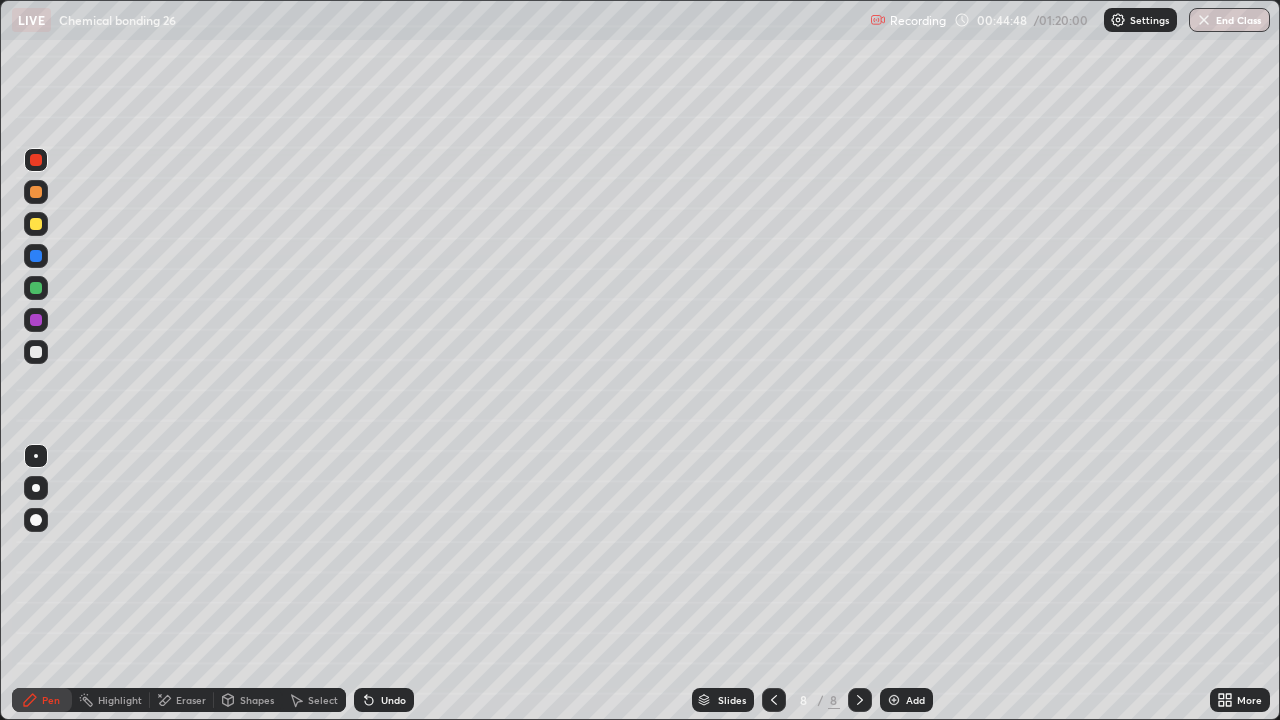 click at bounding box center [36, 352] 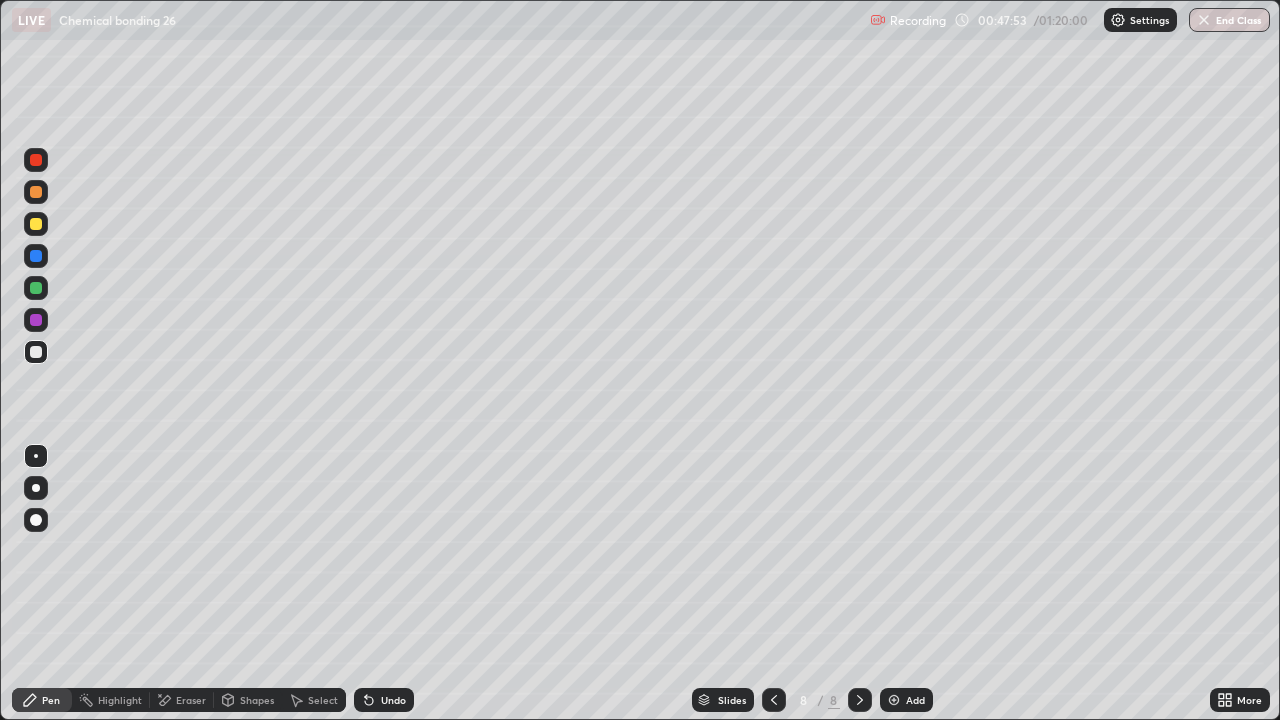 click on "Eraser" at bounding box center (182, 700) 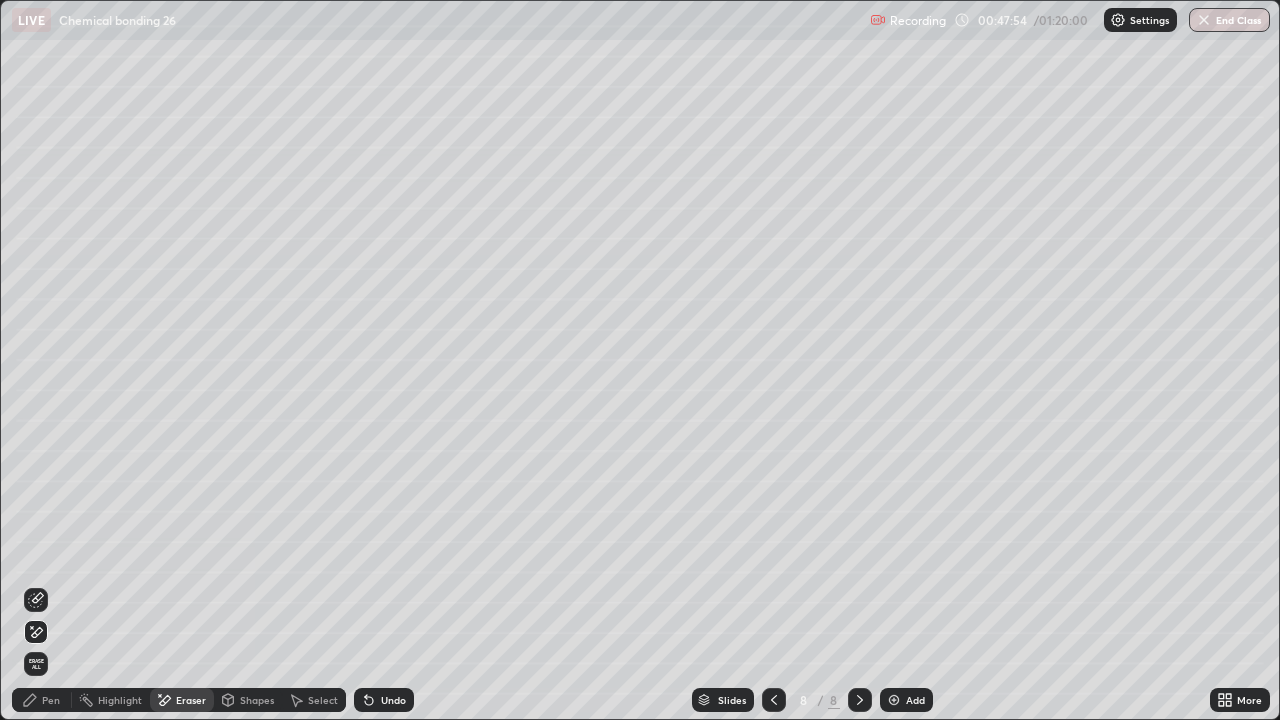 click on "Pen" at bounding box center (51, 700) 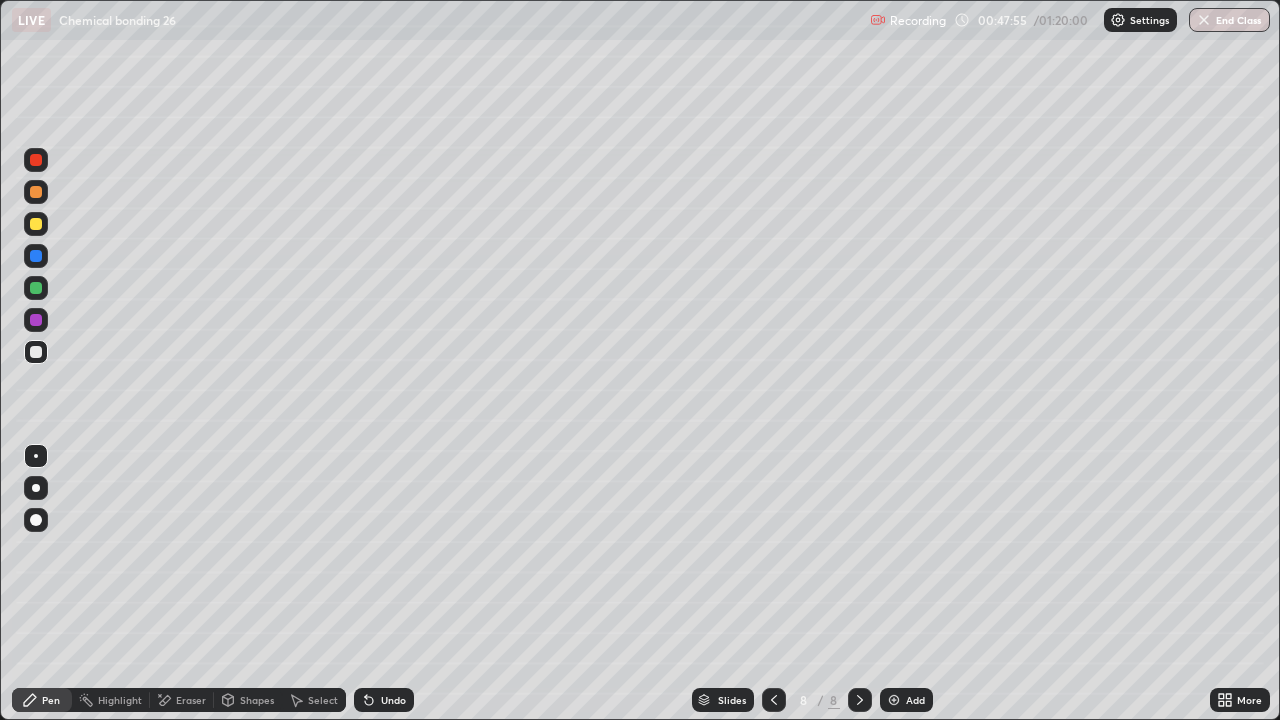 click at bounding box center [36, 288] 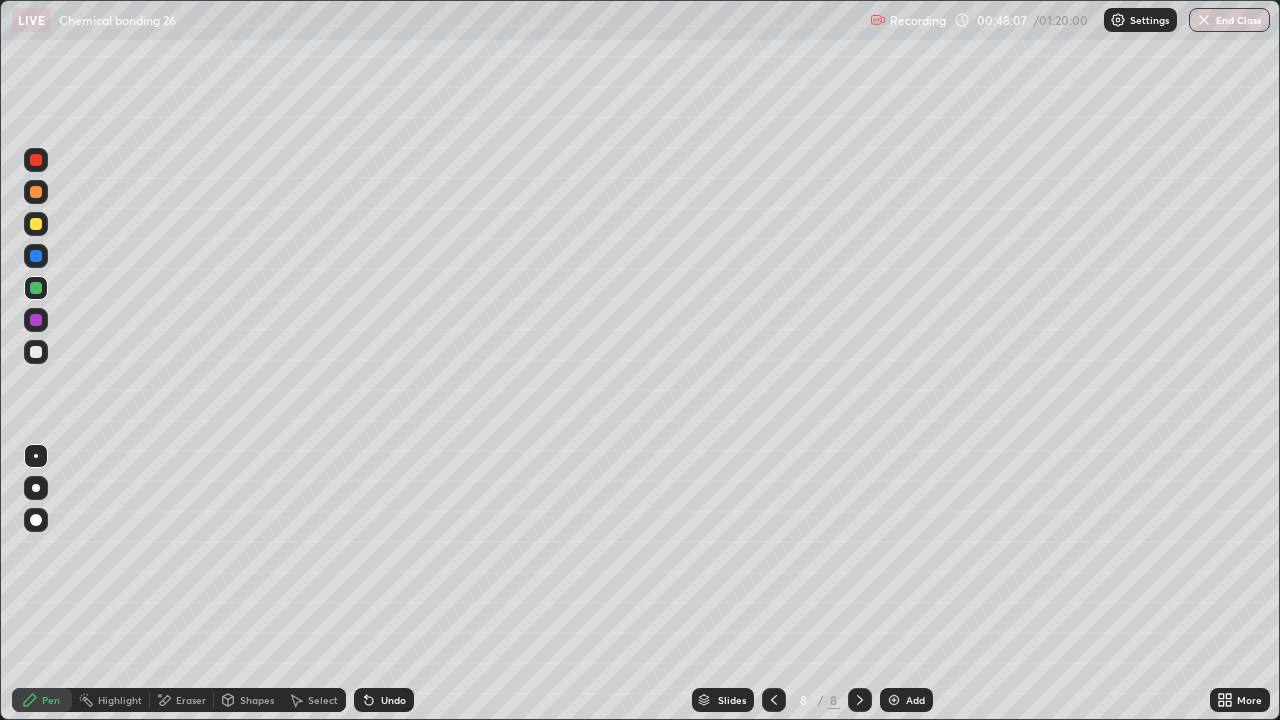 click on "Undo" at bounding box center (393, 700) 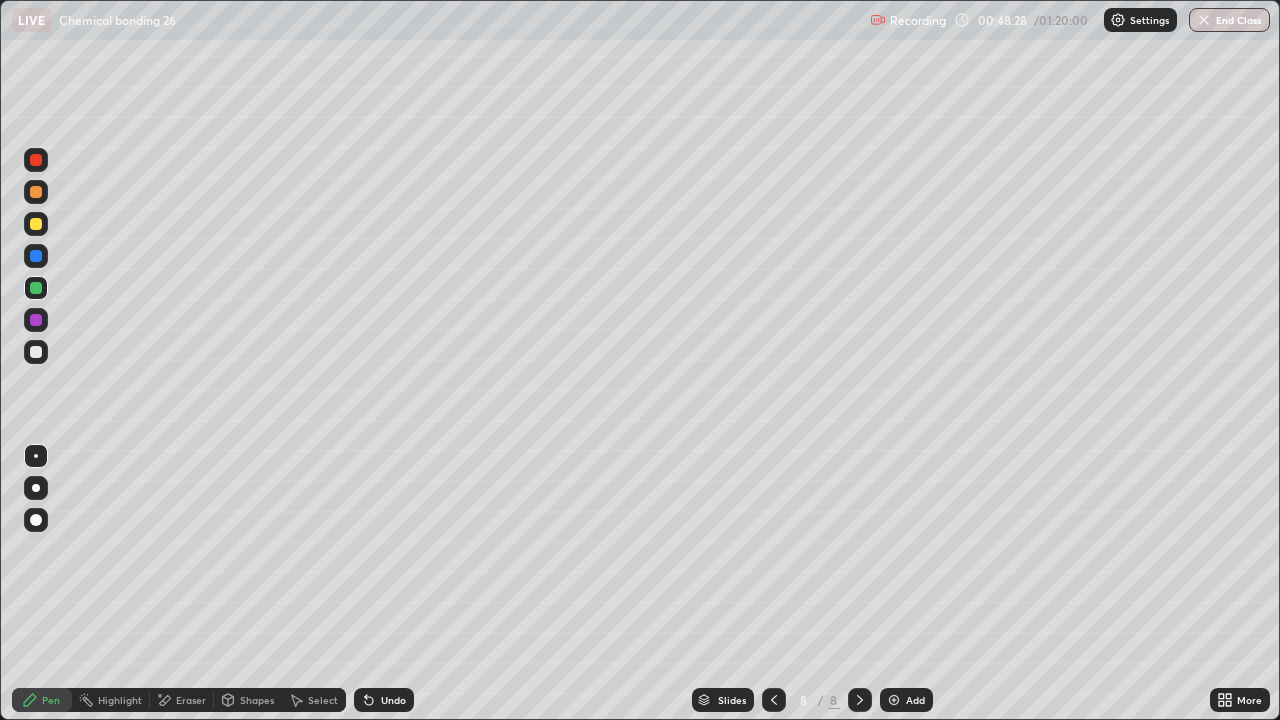 click at bounding box center (36, 320) 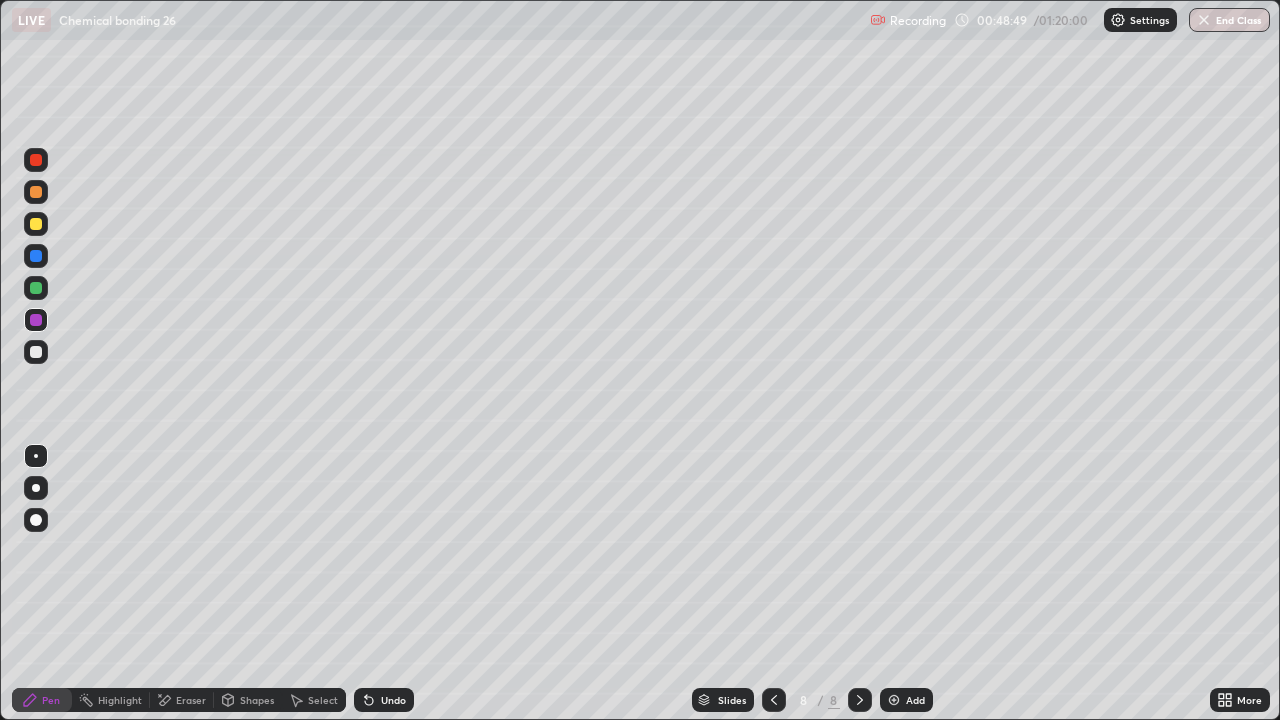click at bounding box center (36, 352) 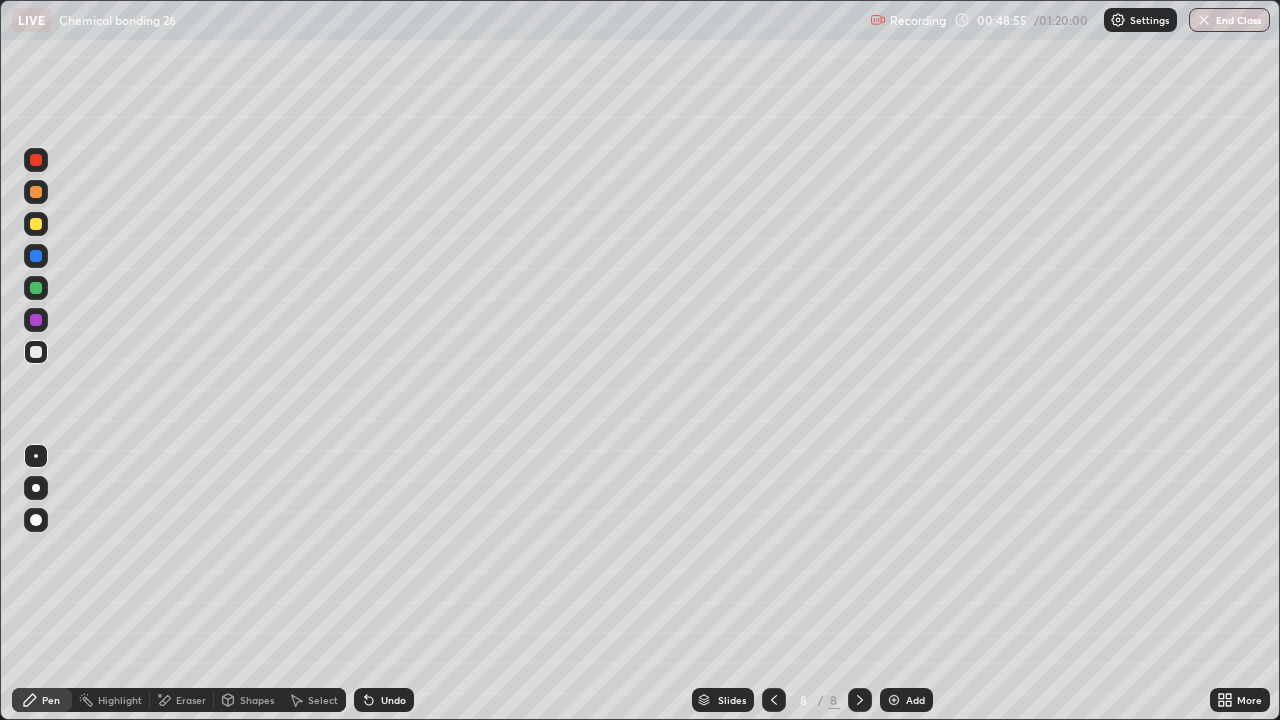 click at bounding box center (36, 160) 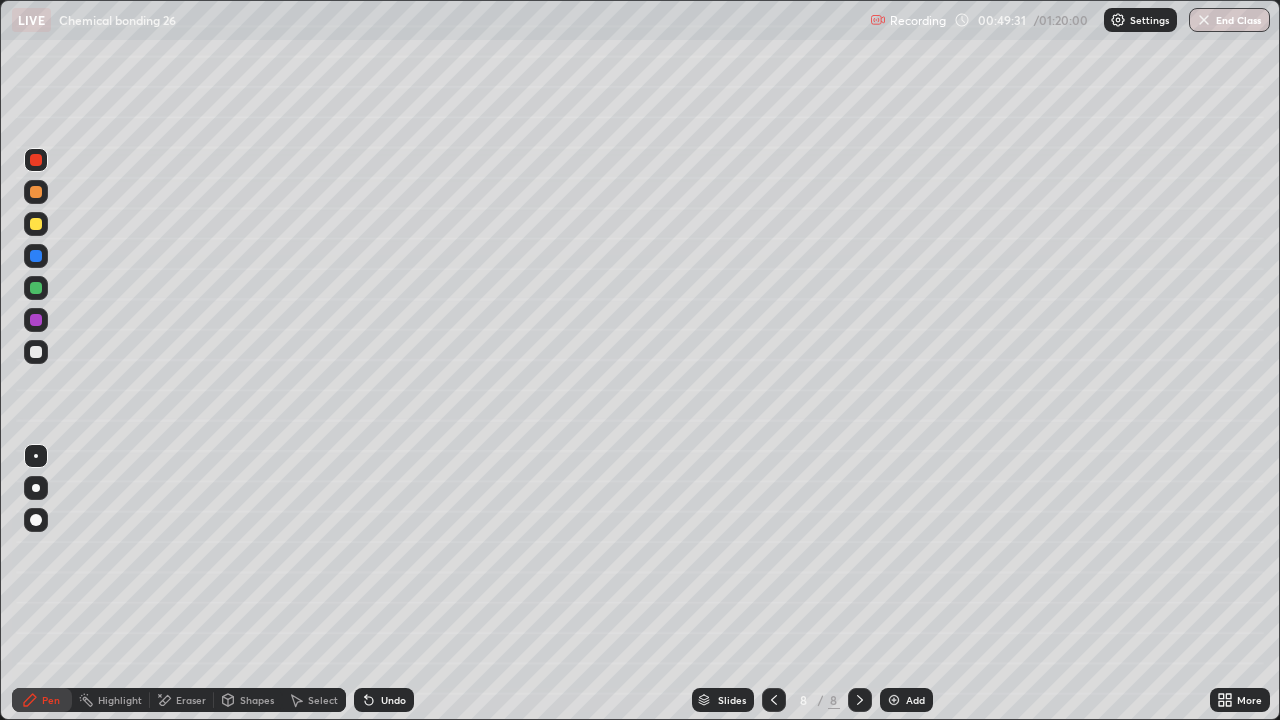 click at bounding box center [36, 352] 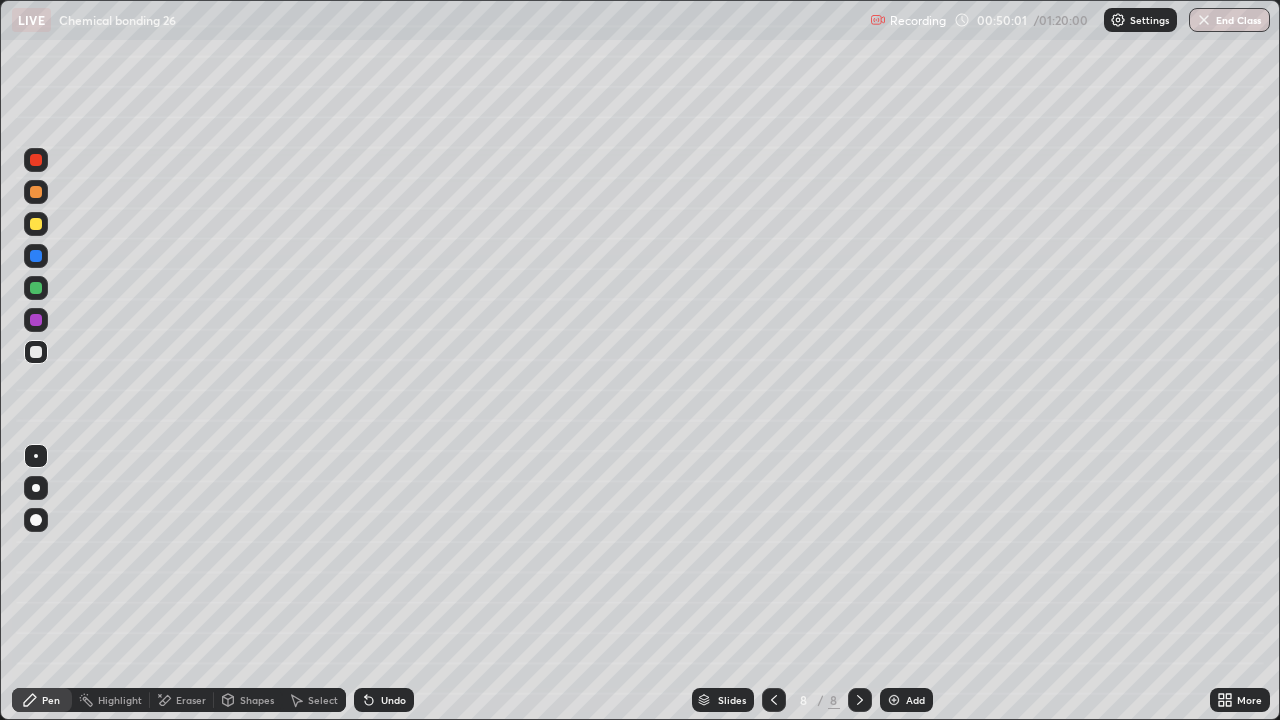 click on "Undo" at bounding box center [384, 700] 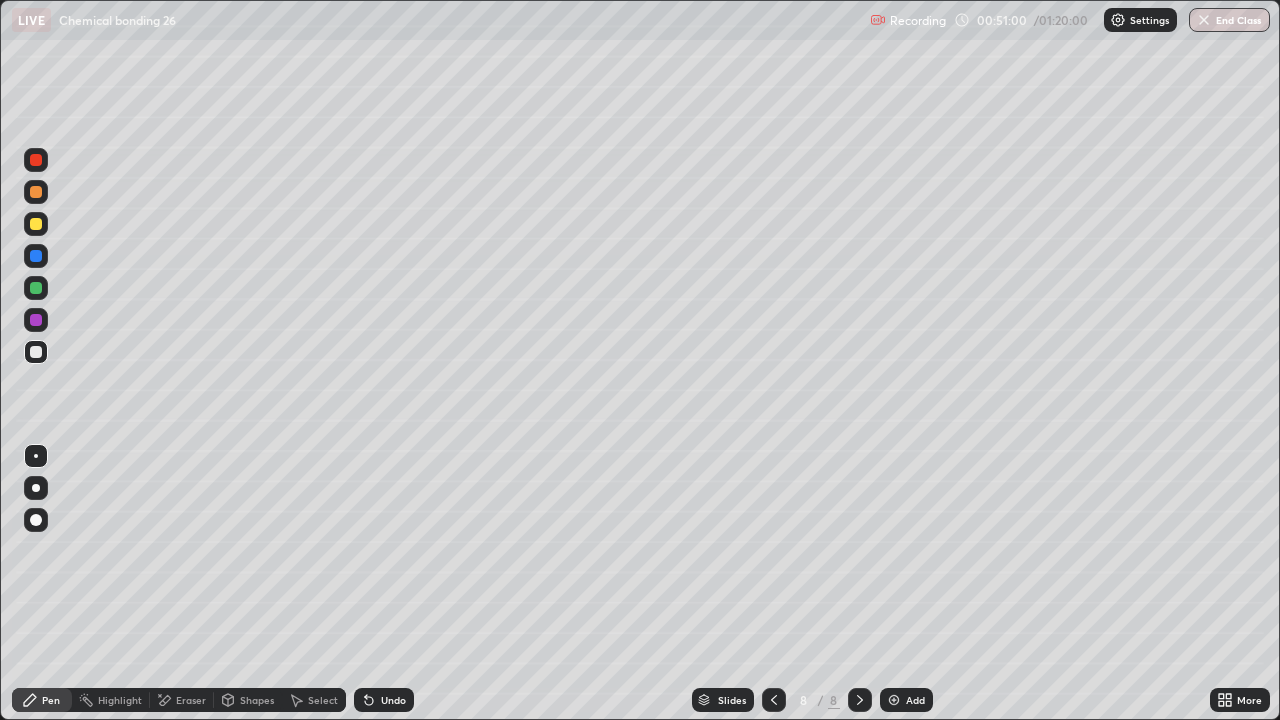 click at bounding box center [36, 288] 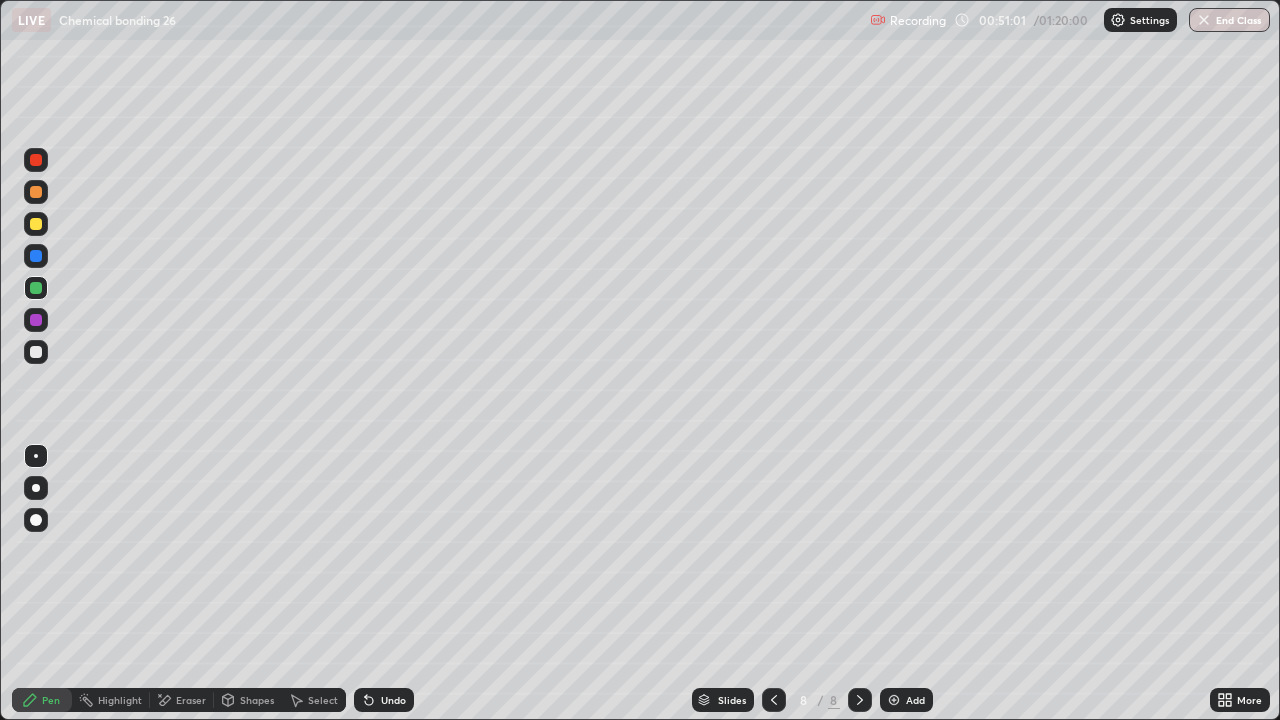click at bounding box center (36, 160) 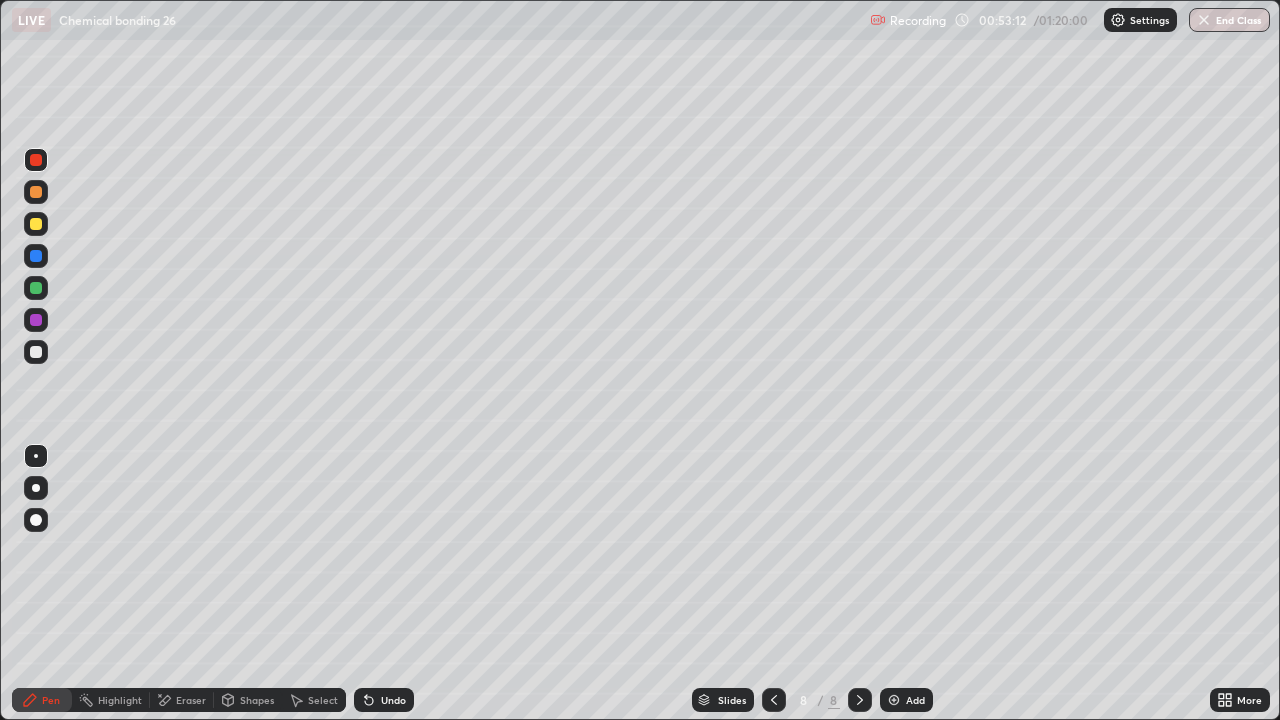 click at bounding box center [36, 352] 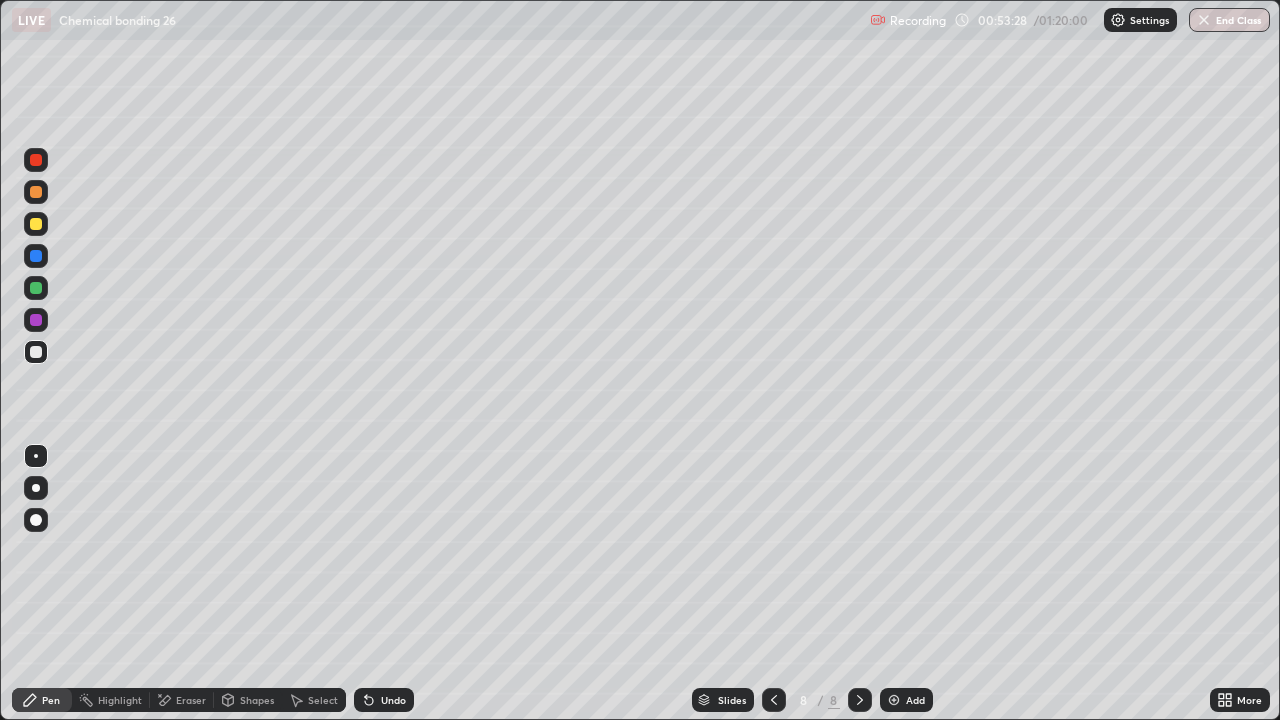 click on "More" at bounding box center [1249, 700] 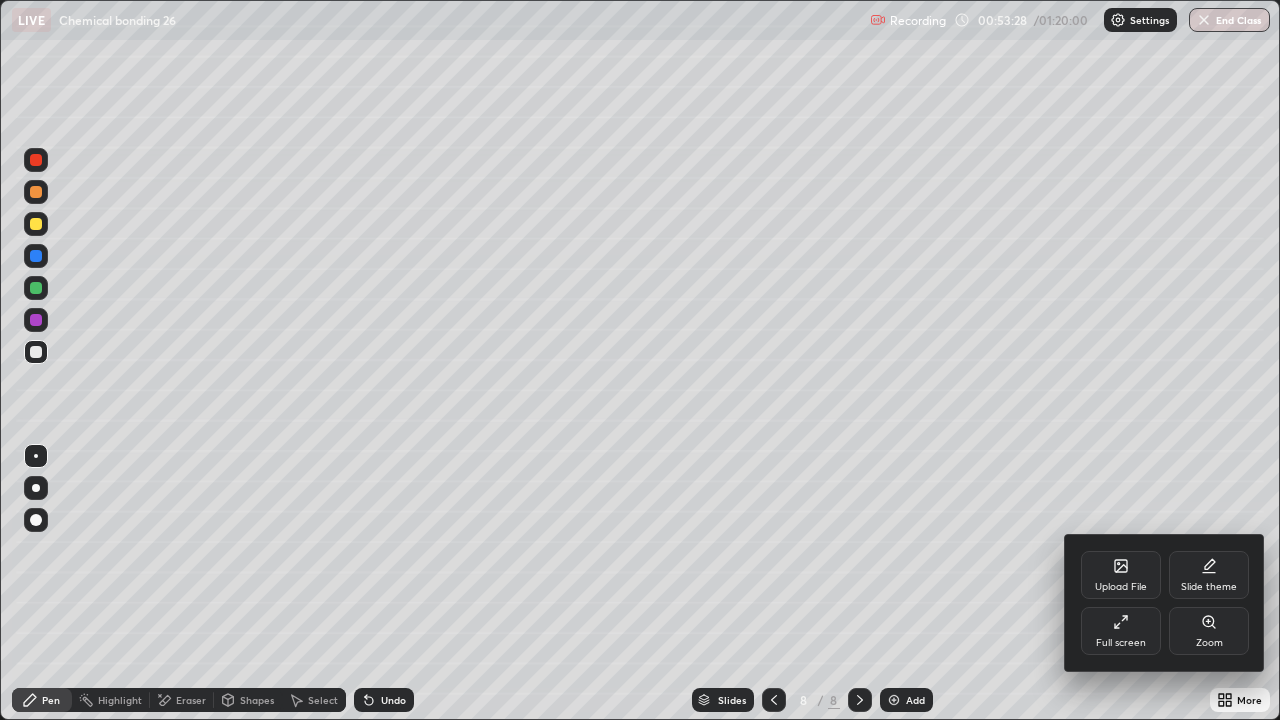 click on "Zoom" at bounding box center [1209, 631] 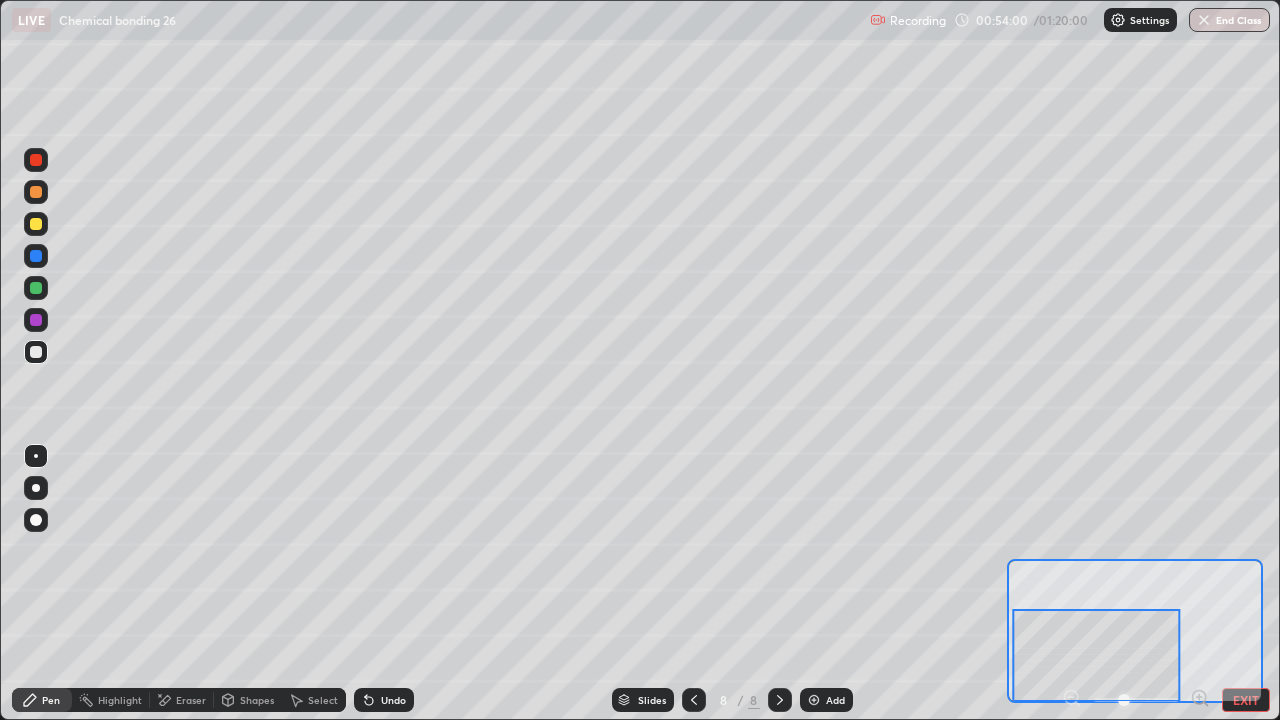 click at bounding box center (36, 256) 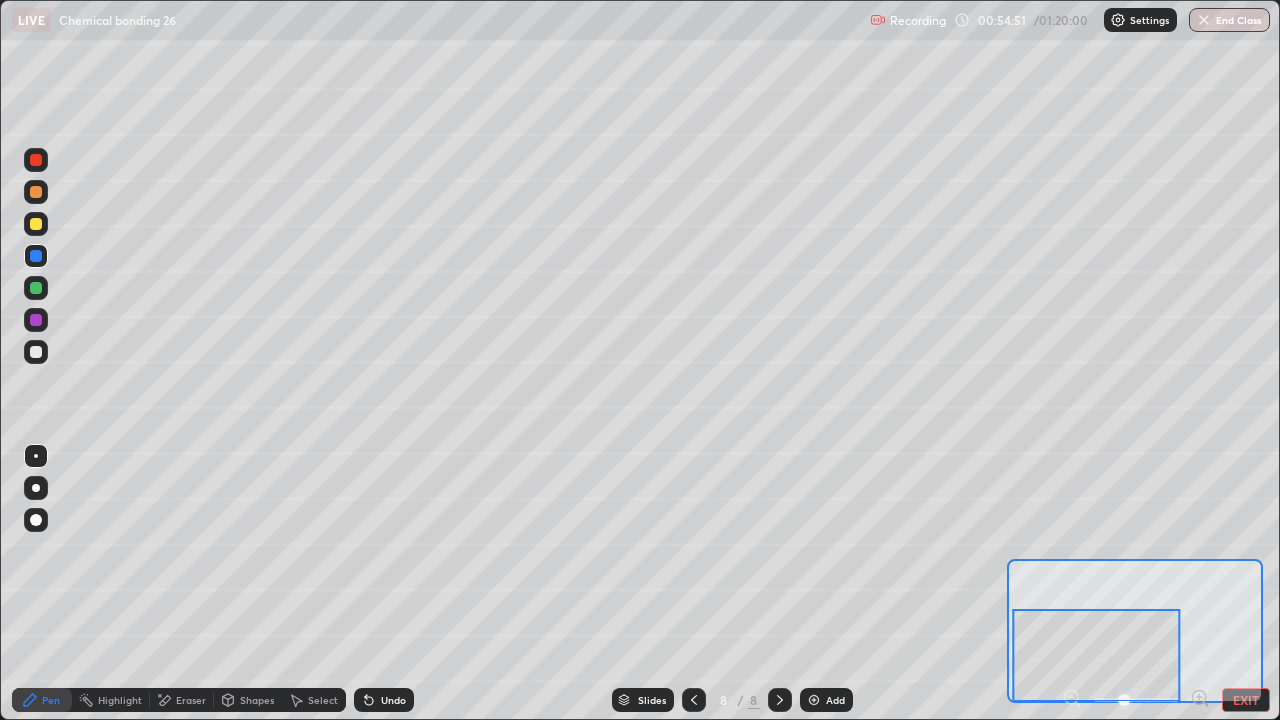 click on "EXIT" at bounding box center [1246, 700] 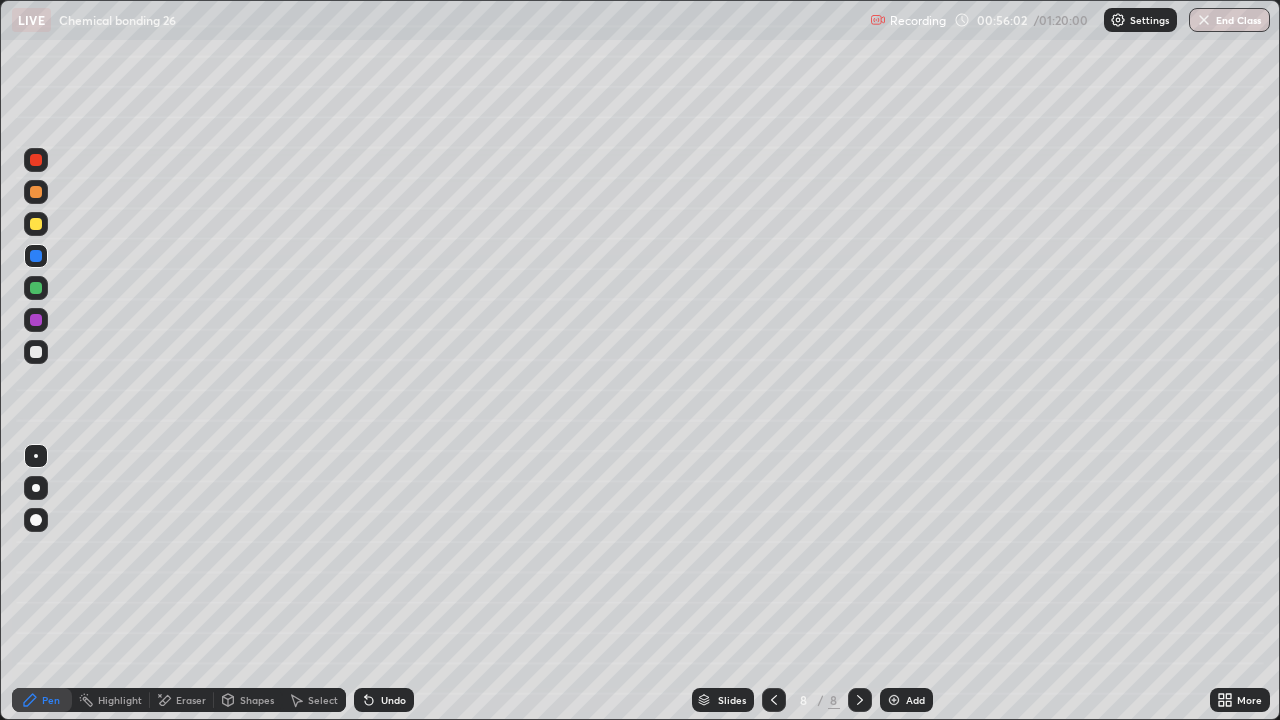 click on "Add" at bounding box center (915, 700) 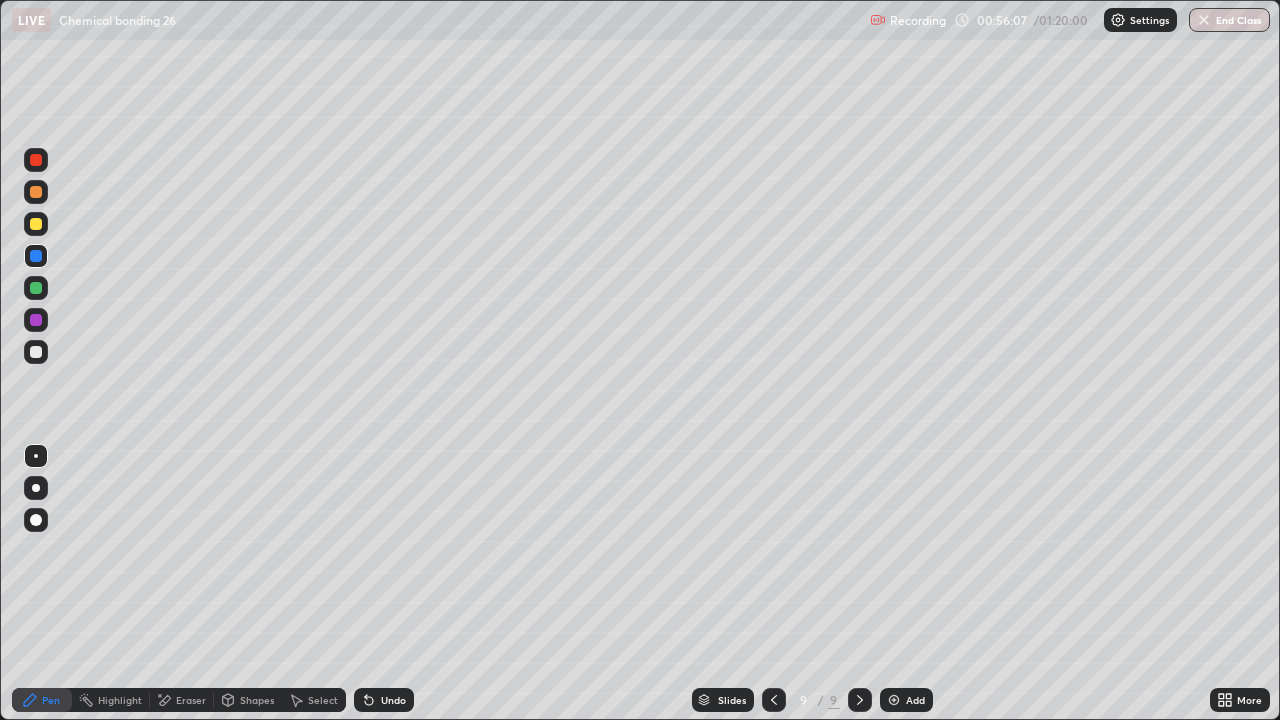 click at bounding box center (36, 160) 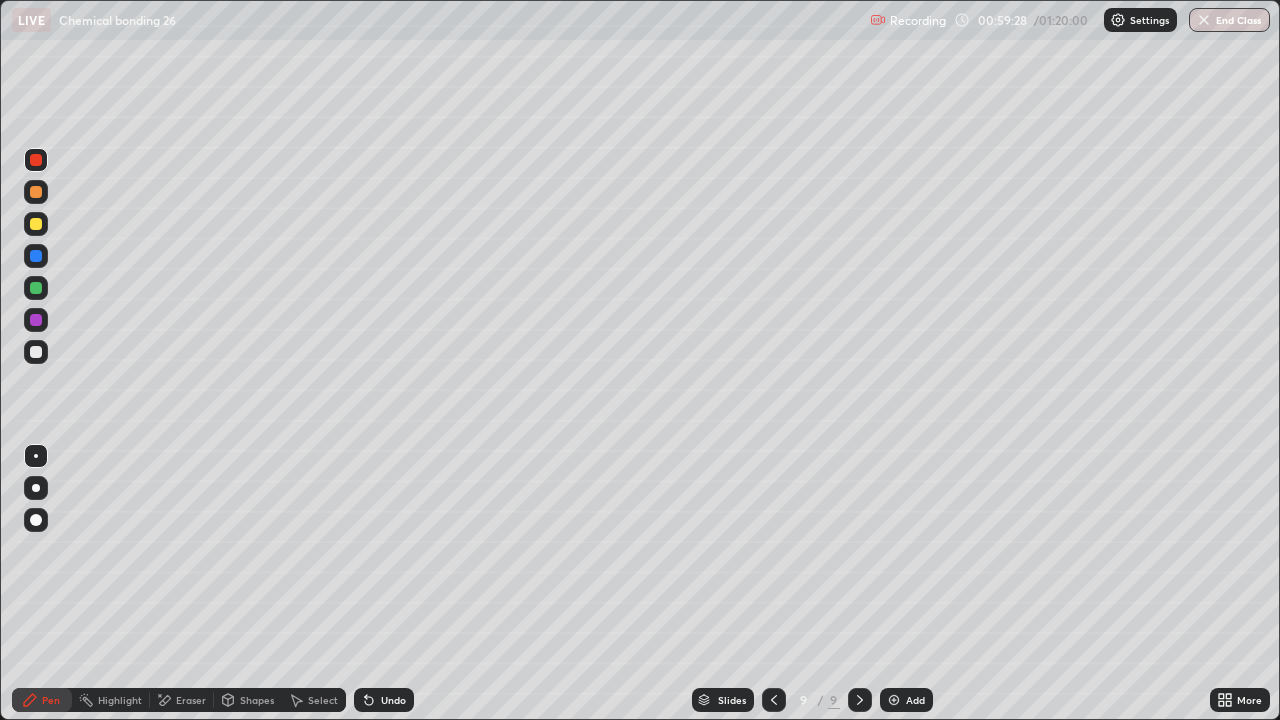 click on "Undo" at bounding box center [384, 700] 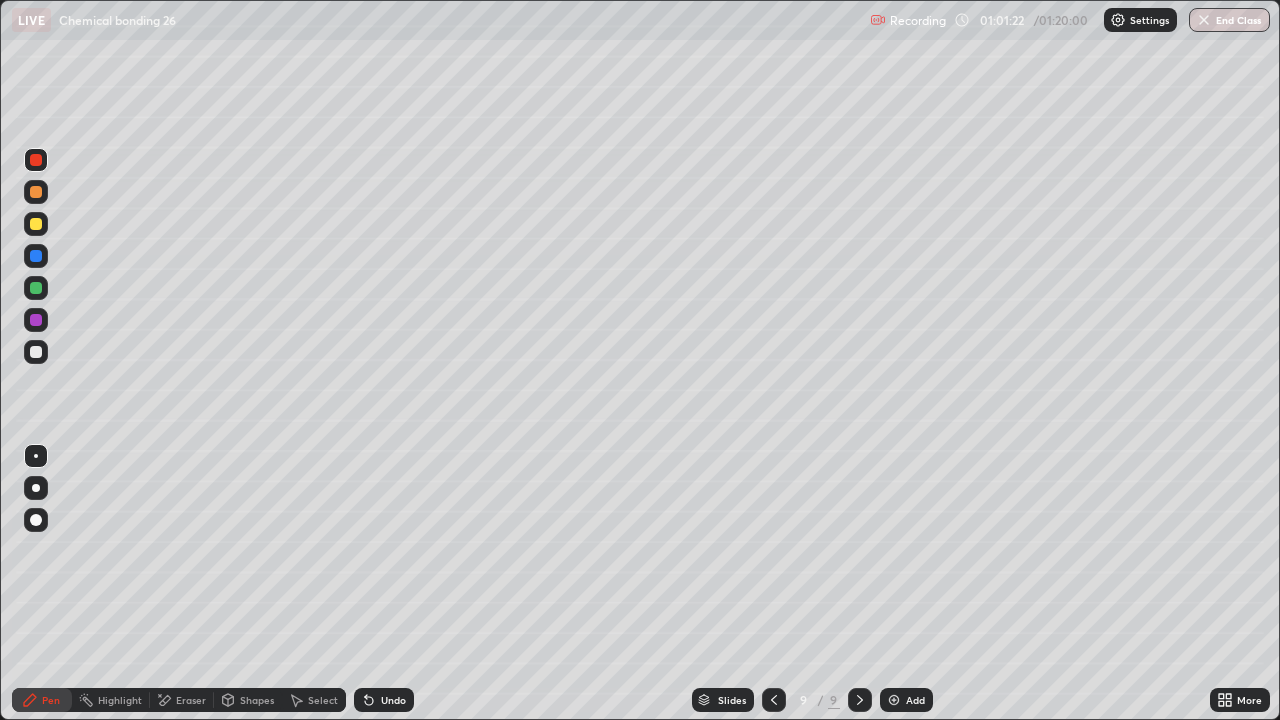 click at bounding box center [36, 352] 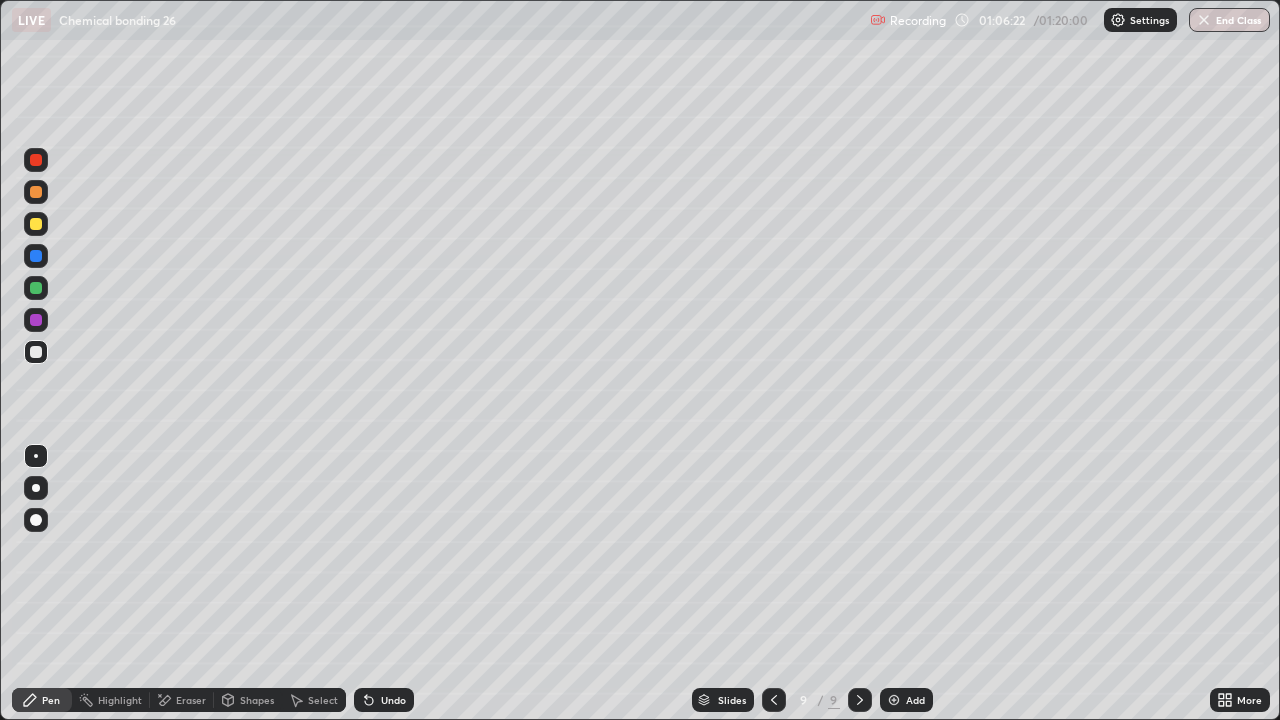 click at bounding box center (36, 288) 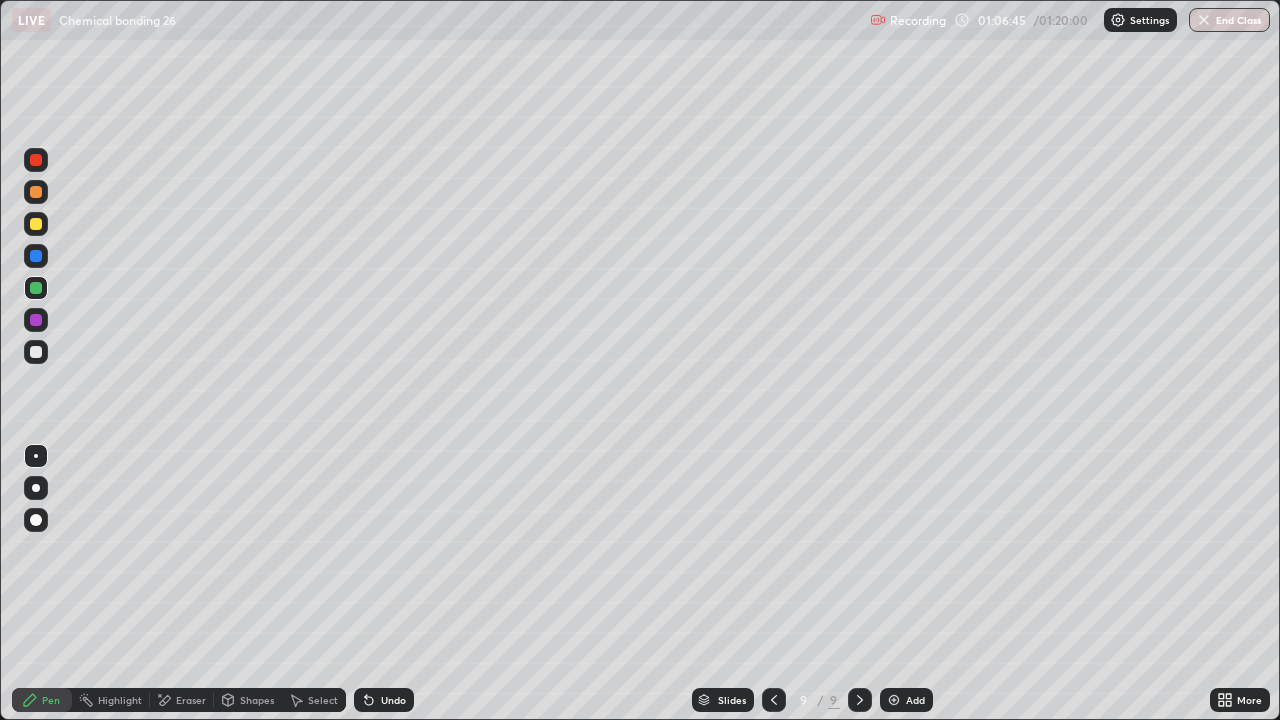 click on "Undo" at bounding box center [393, 700] 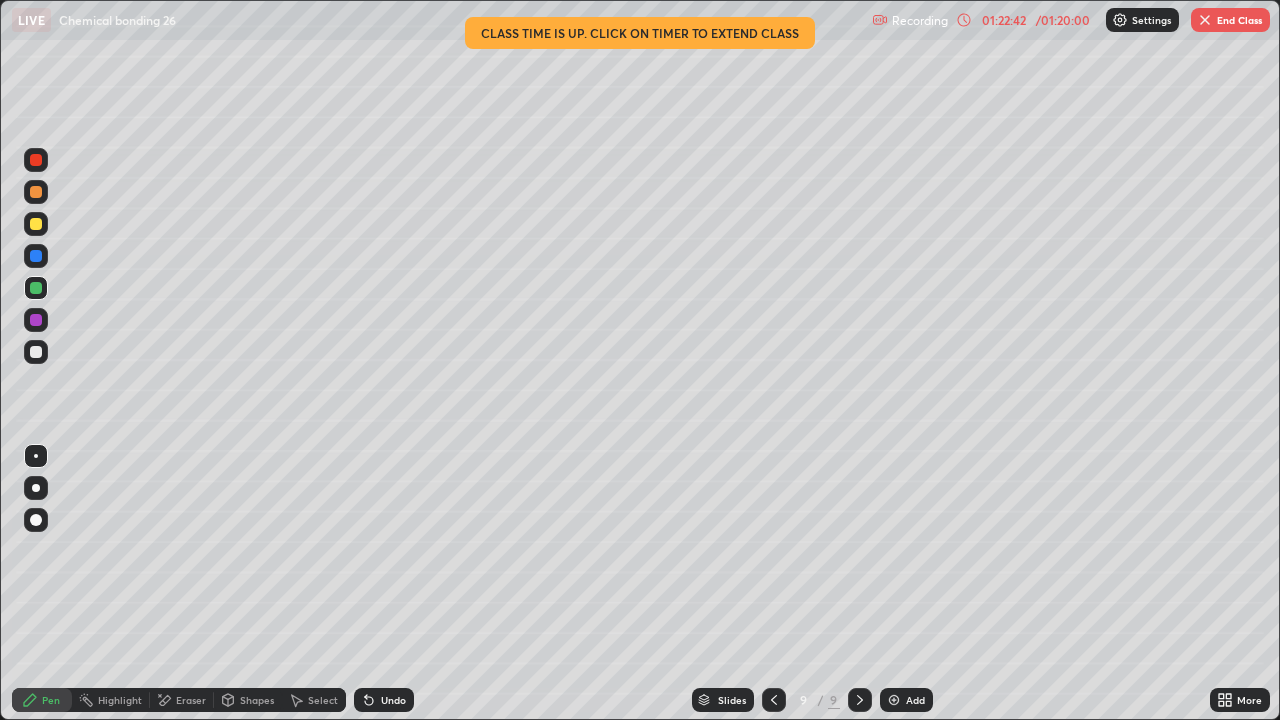 click on "End Class" at bounding box center [1230, 20] 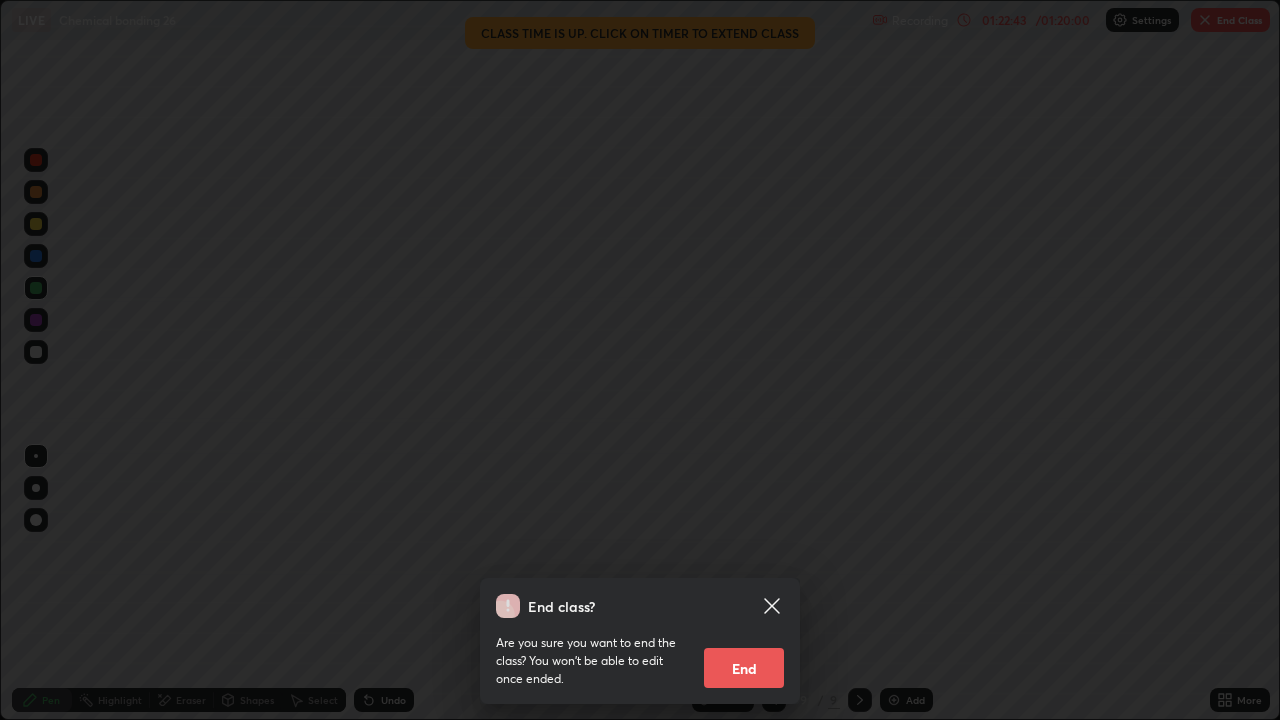 click on "End" at bounding box center [744, 668] 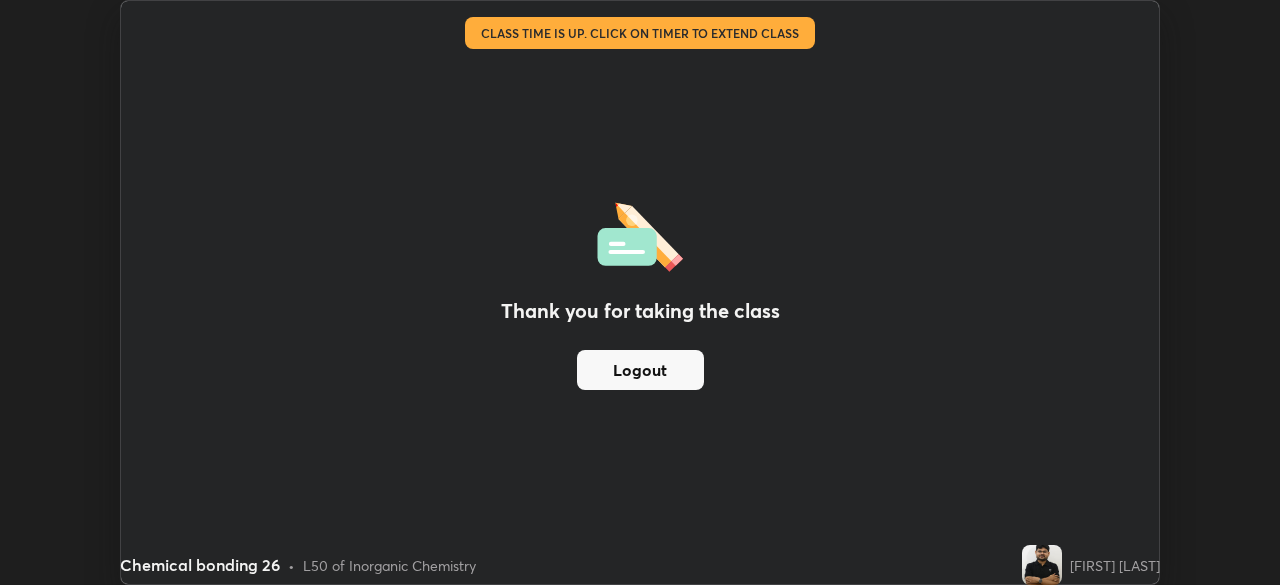 scroll, scrollTop: 585, scrollLeft: 1280, axis: both 